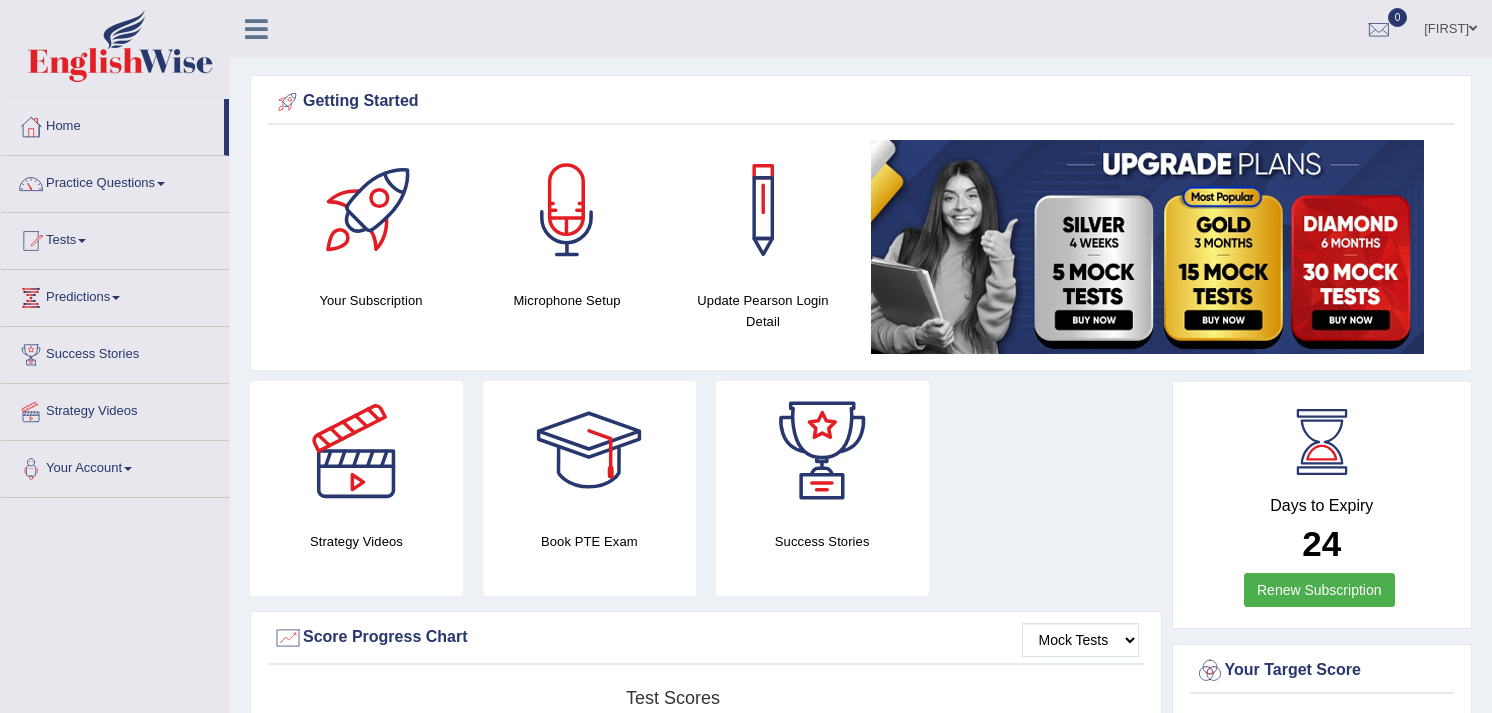 scroll, scrollTop: 0, scrollLeft: 0, axis: both 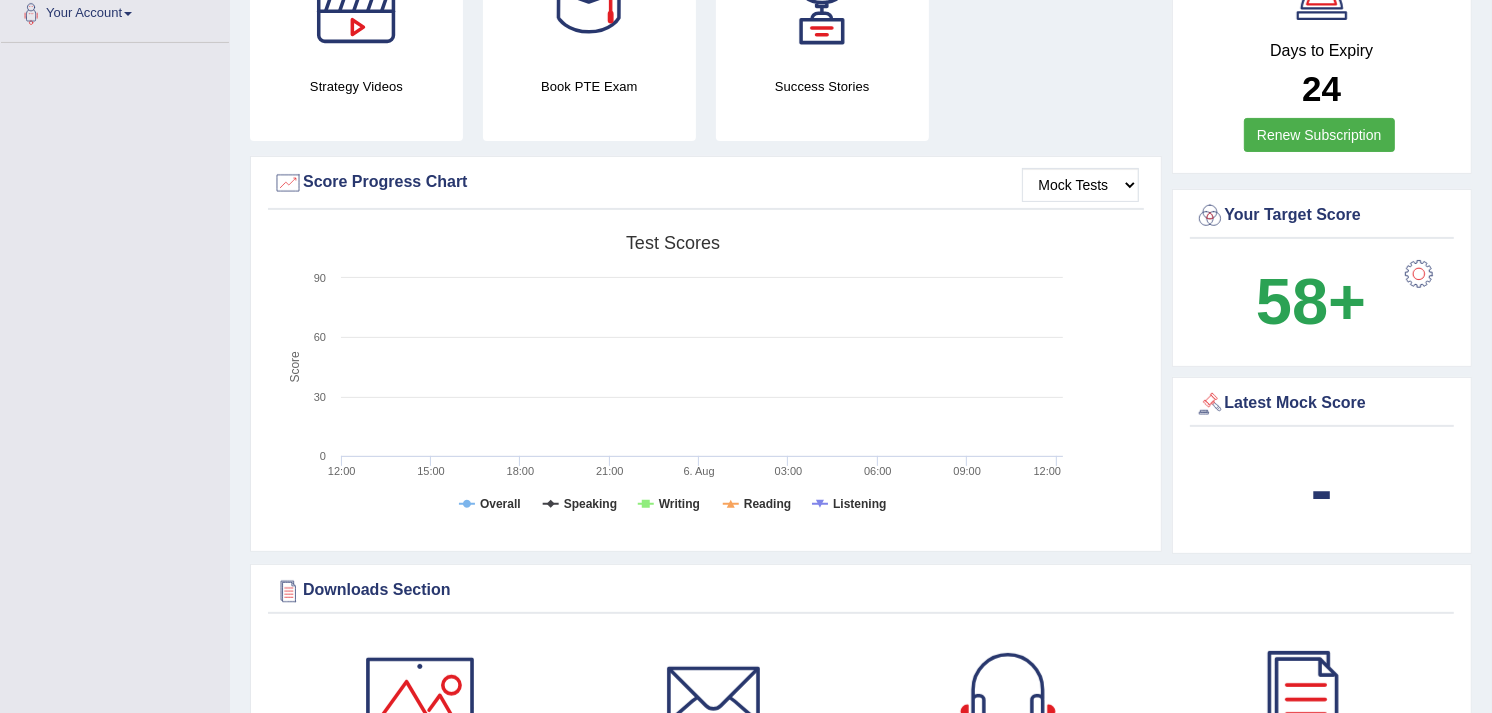 click on "-" at bounding box center [1322, 489] 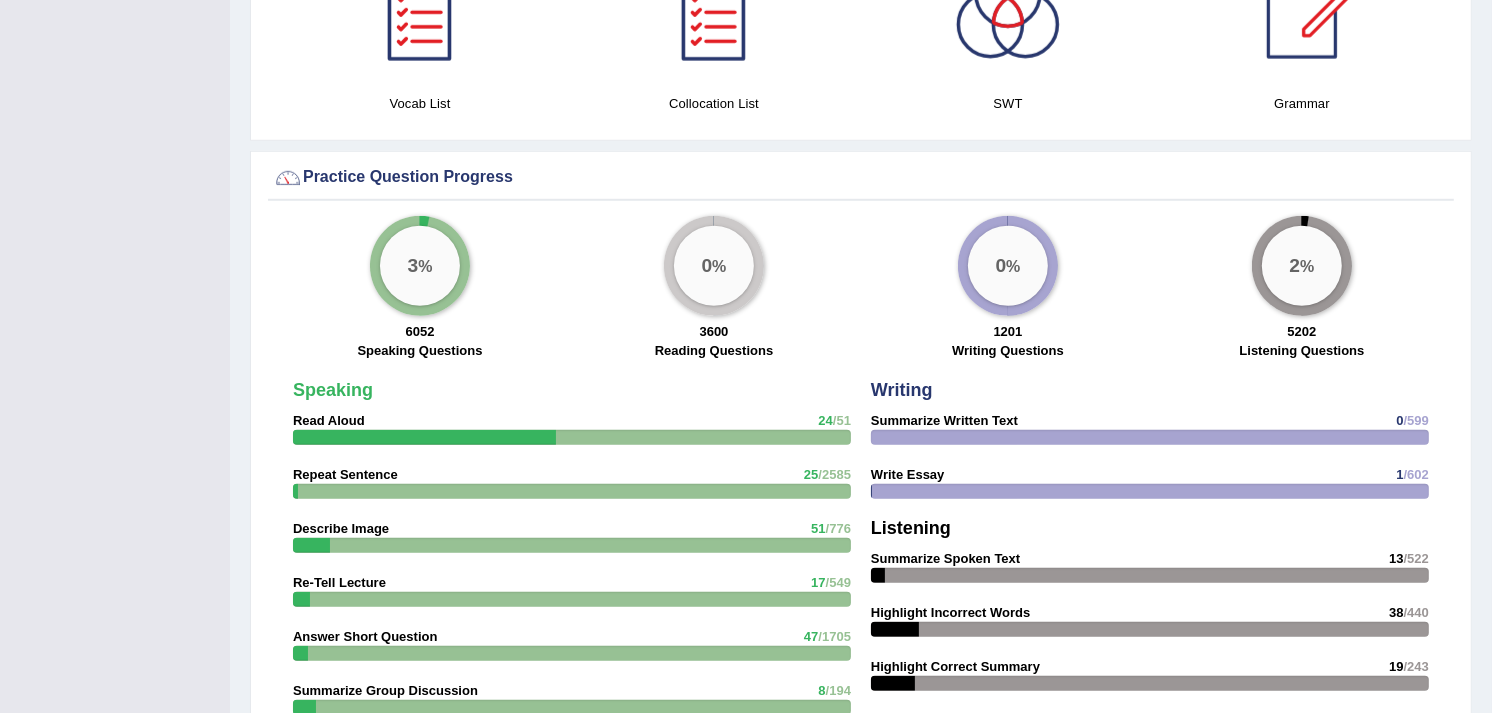 scroll, scrollTop: 1297, scrollLeft: 0, axis: vertical 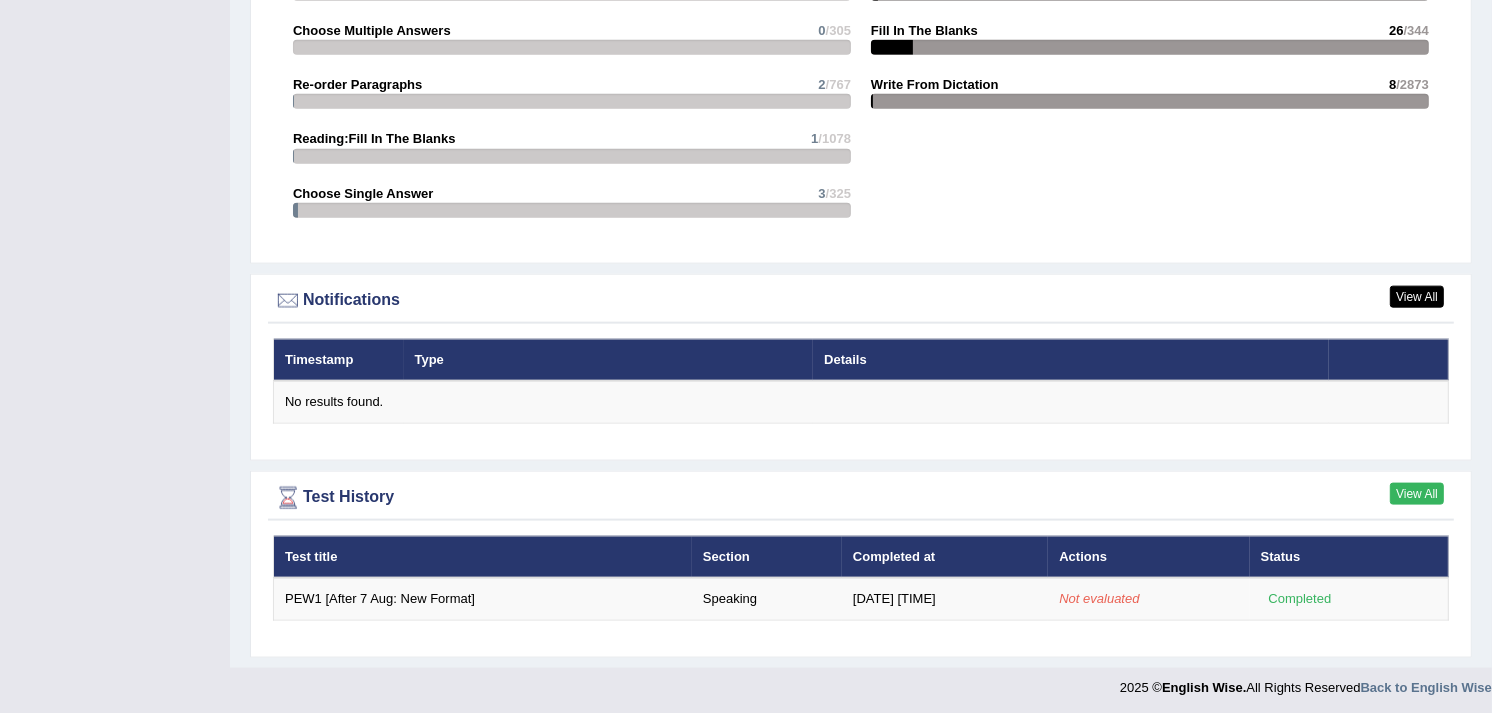 click on "View All" at bounding box center (1417, 494) 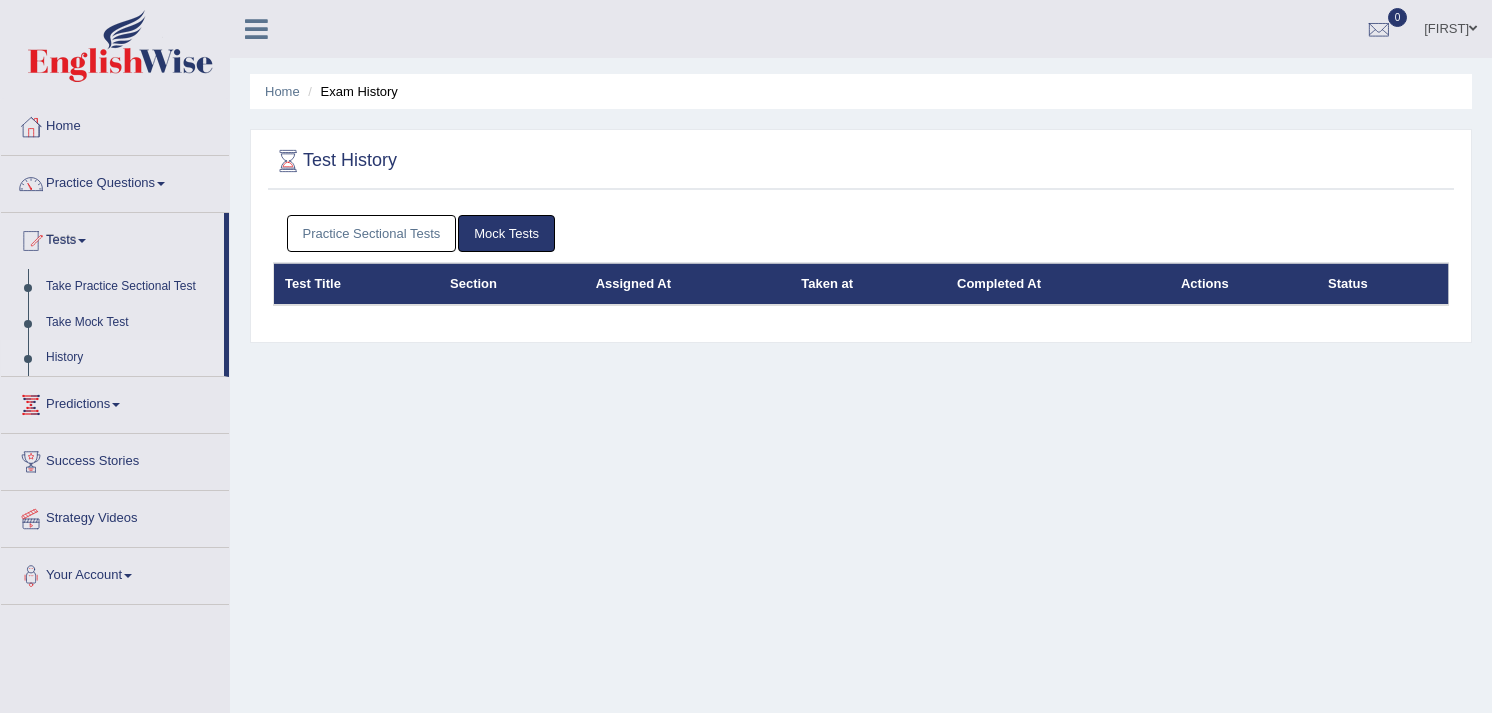 scroll, scrollTop: 0, scrollLeft: 0, axis: both 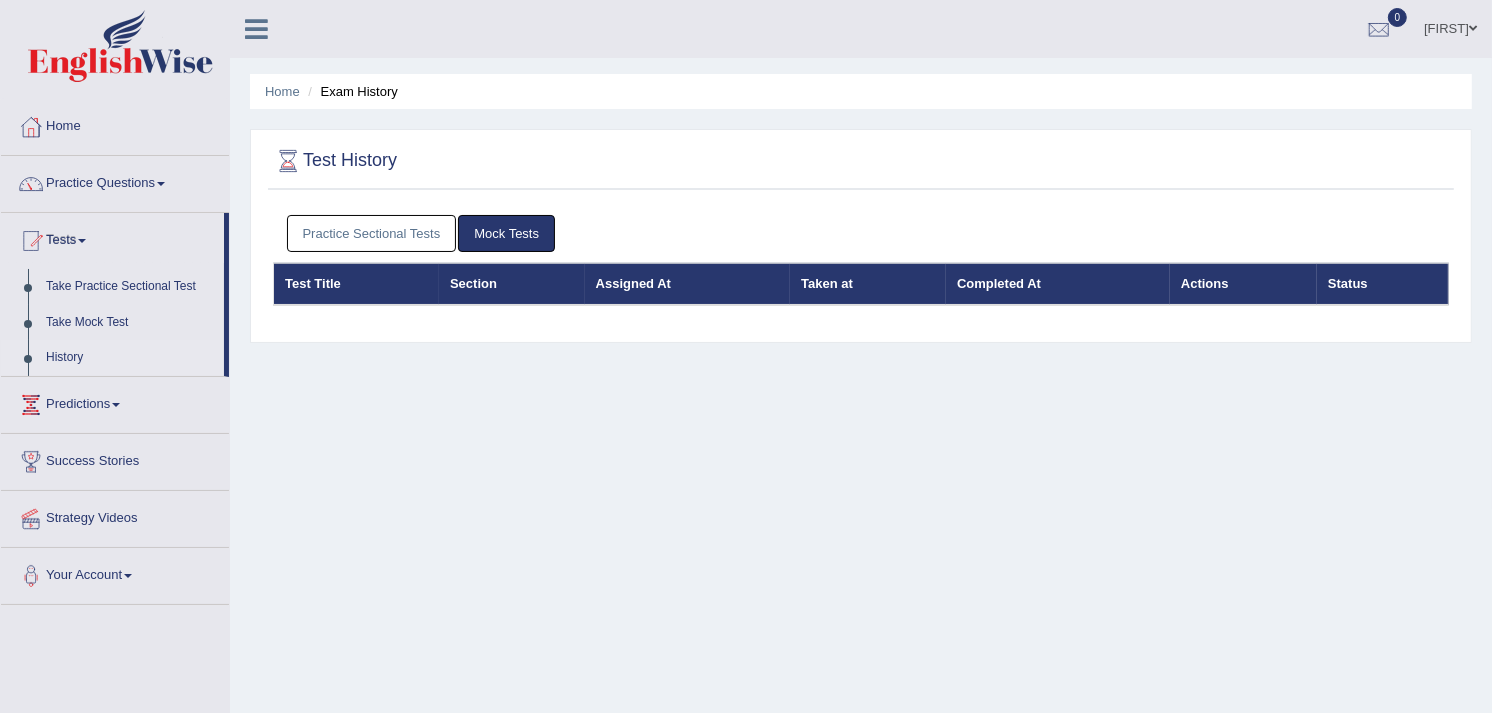 click on "Mock Tests" at bounding box center [506, 233] 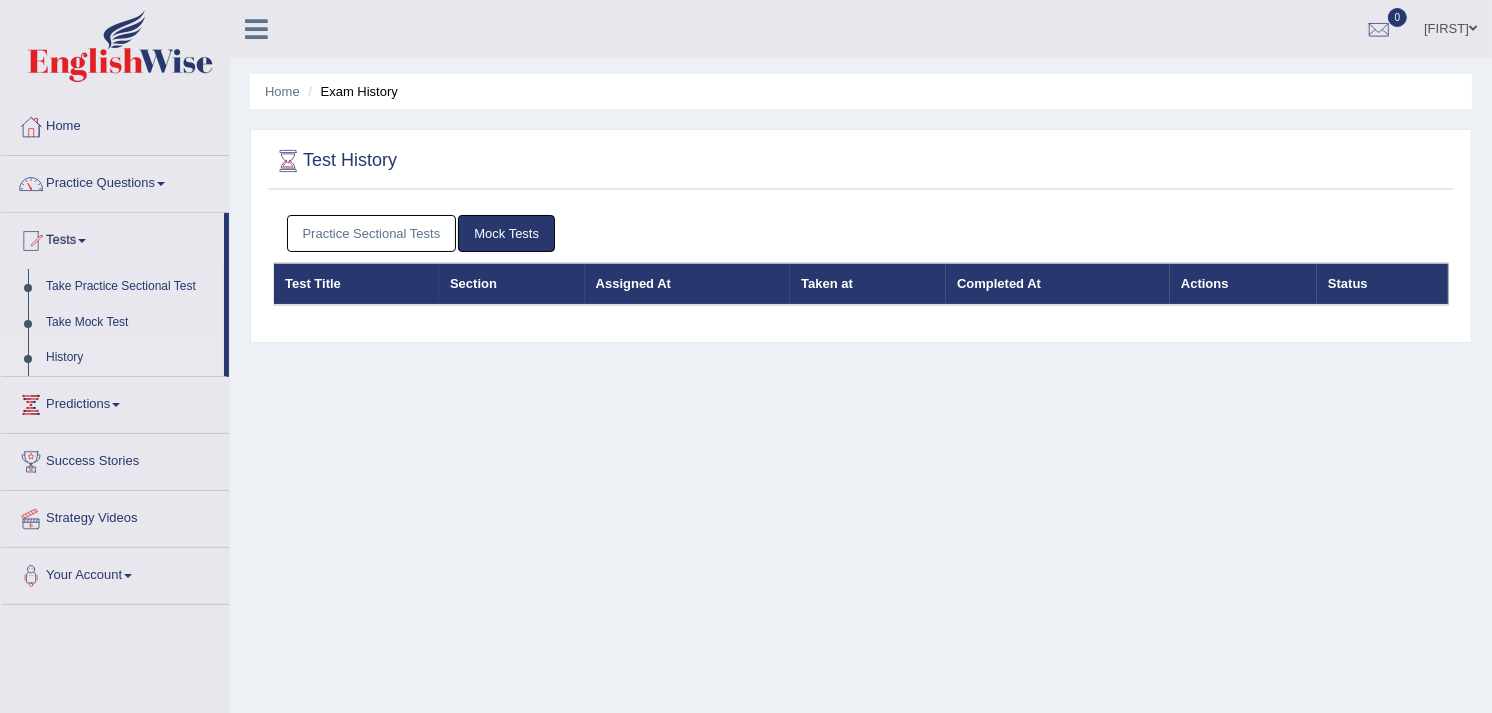 click on "Practice Sectional Tests" at bounding box center [372, 233] 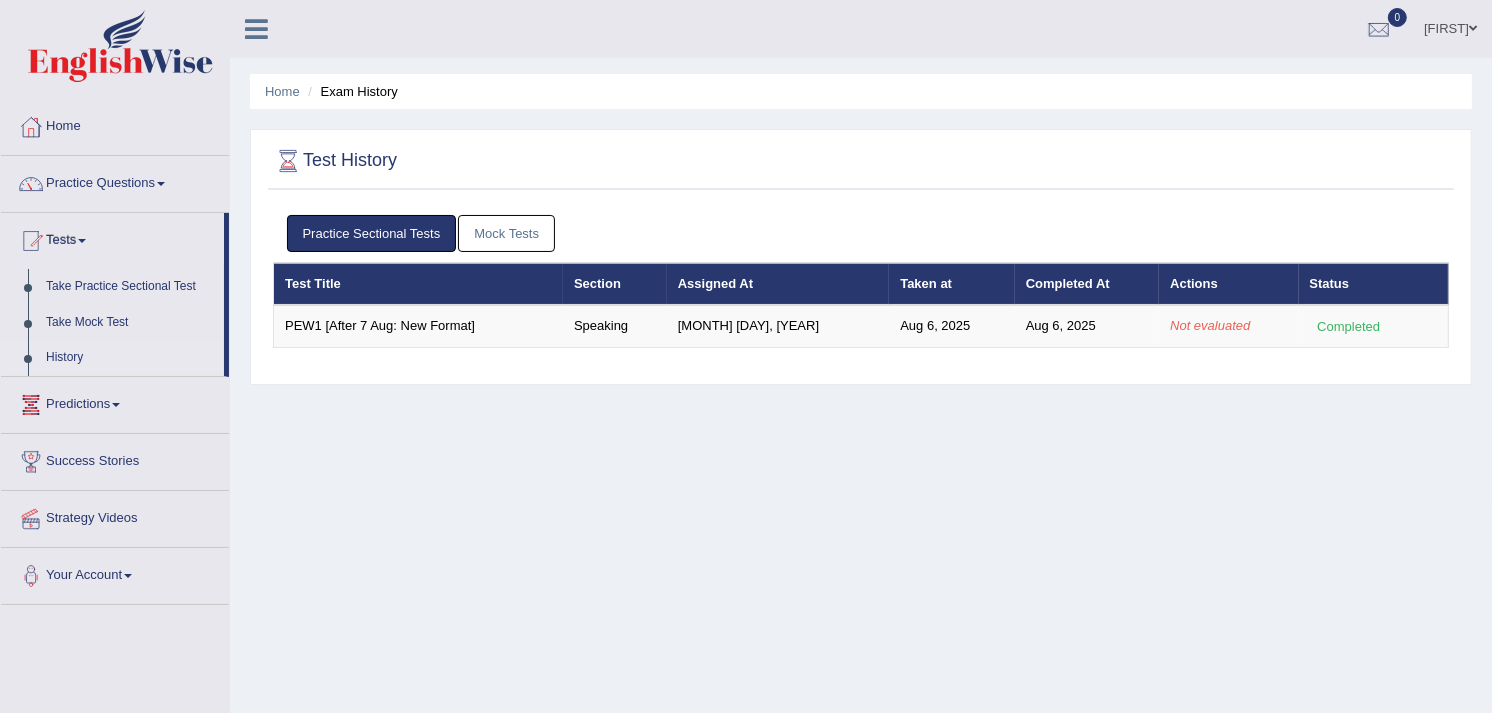 click on "History" at bounding box center [130, 358] 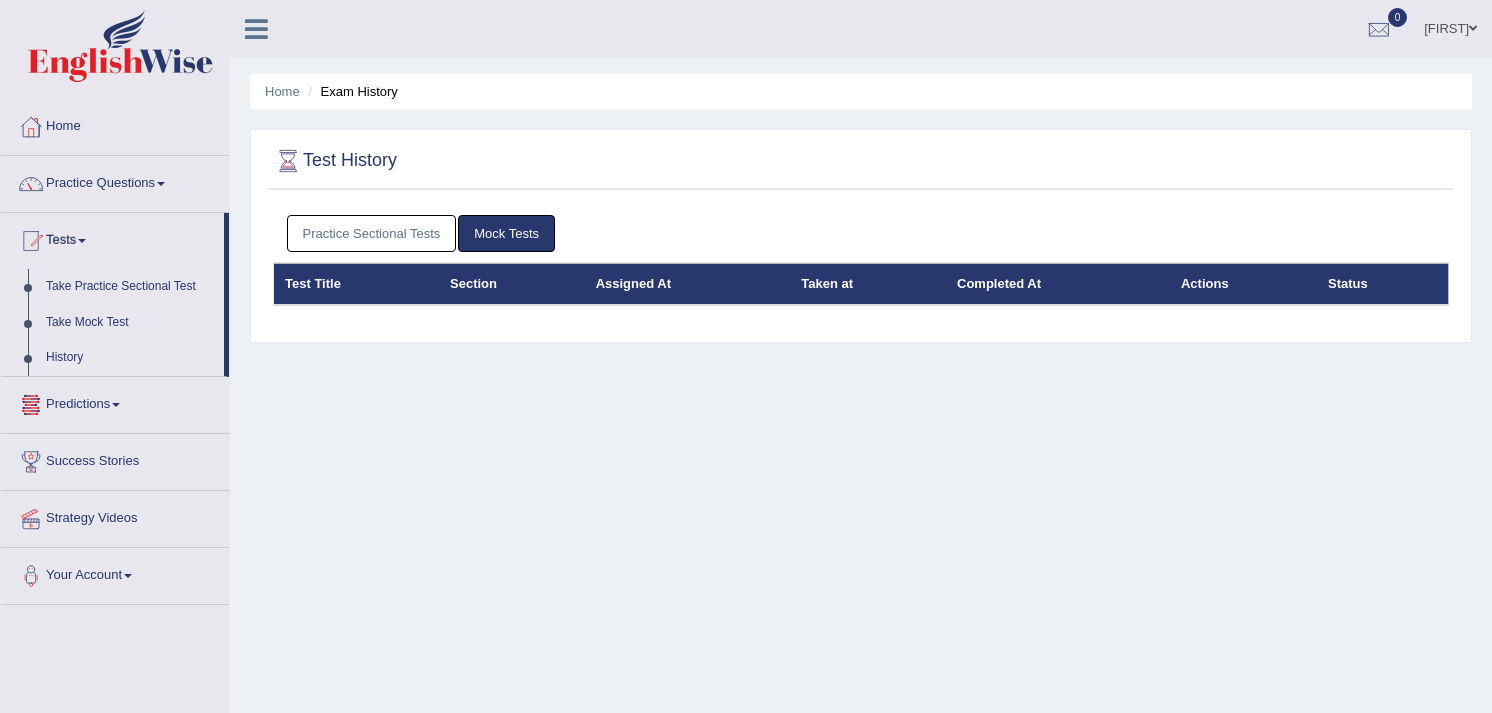 scroll, scrollTop: 0, scrollLeft: 0, axis: both 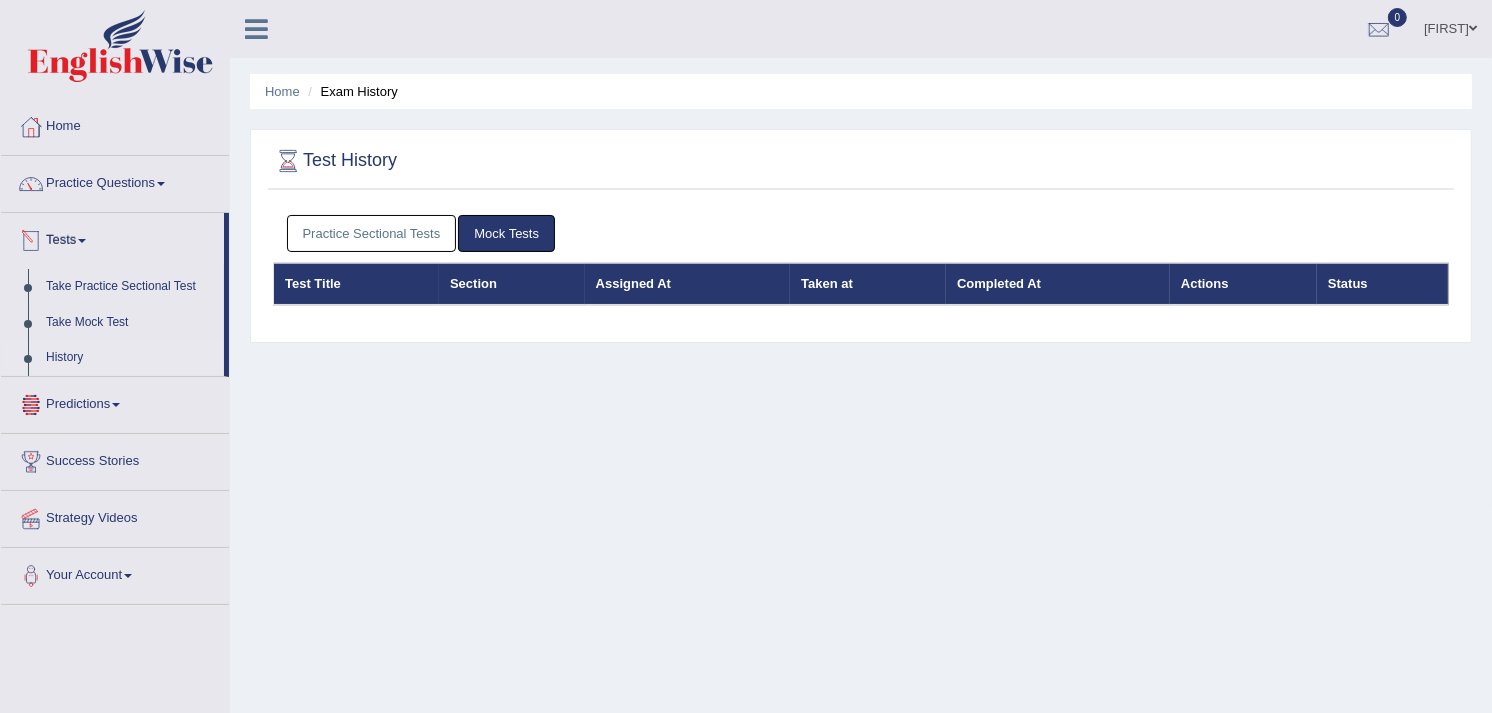 click on "Practice Sectional Tests" at bounding box center [372, 233] 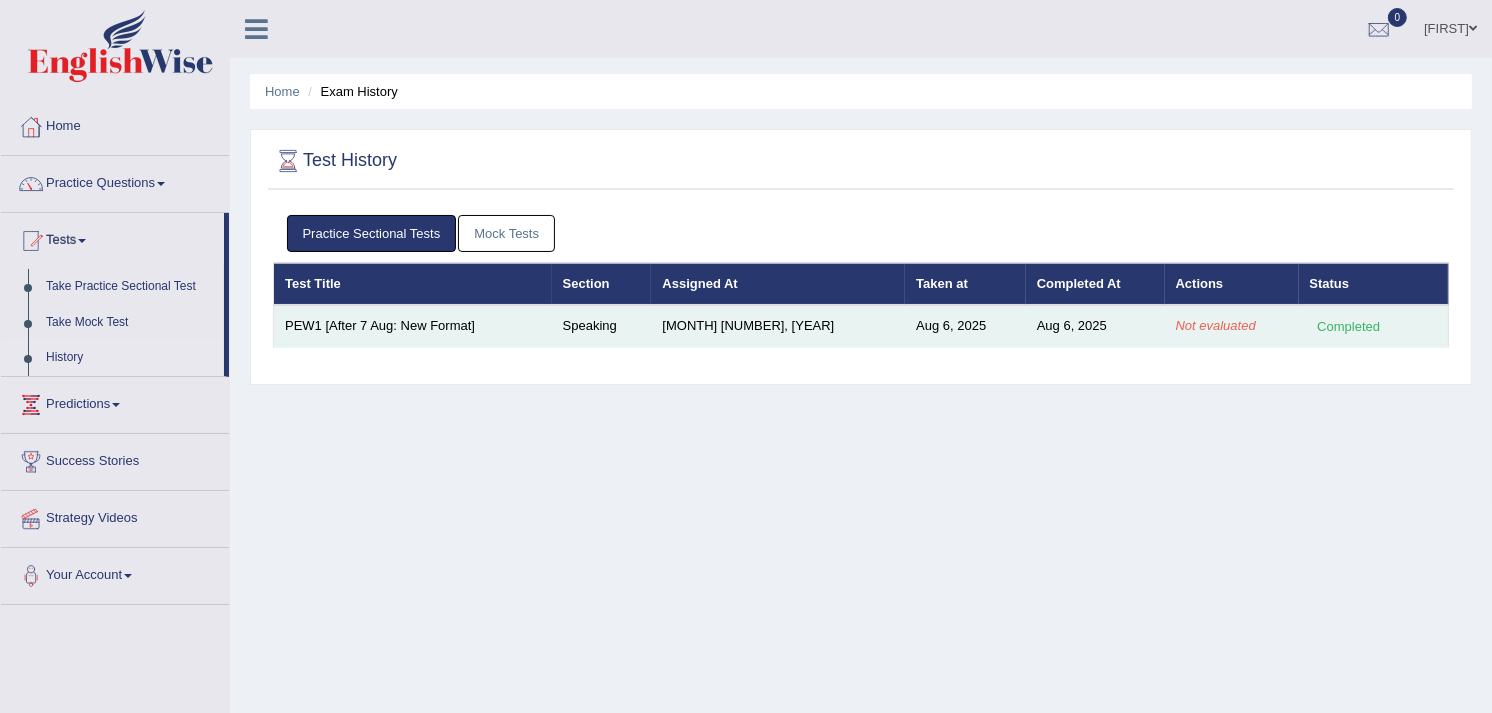 drag, startPoint x: 1197, startPoint y: 337, endPoint x: 1198, endPoint y: 315, distance: 22.022715 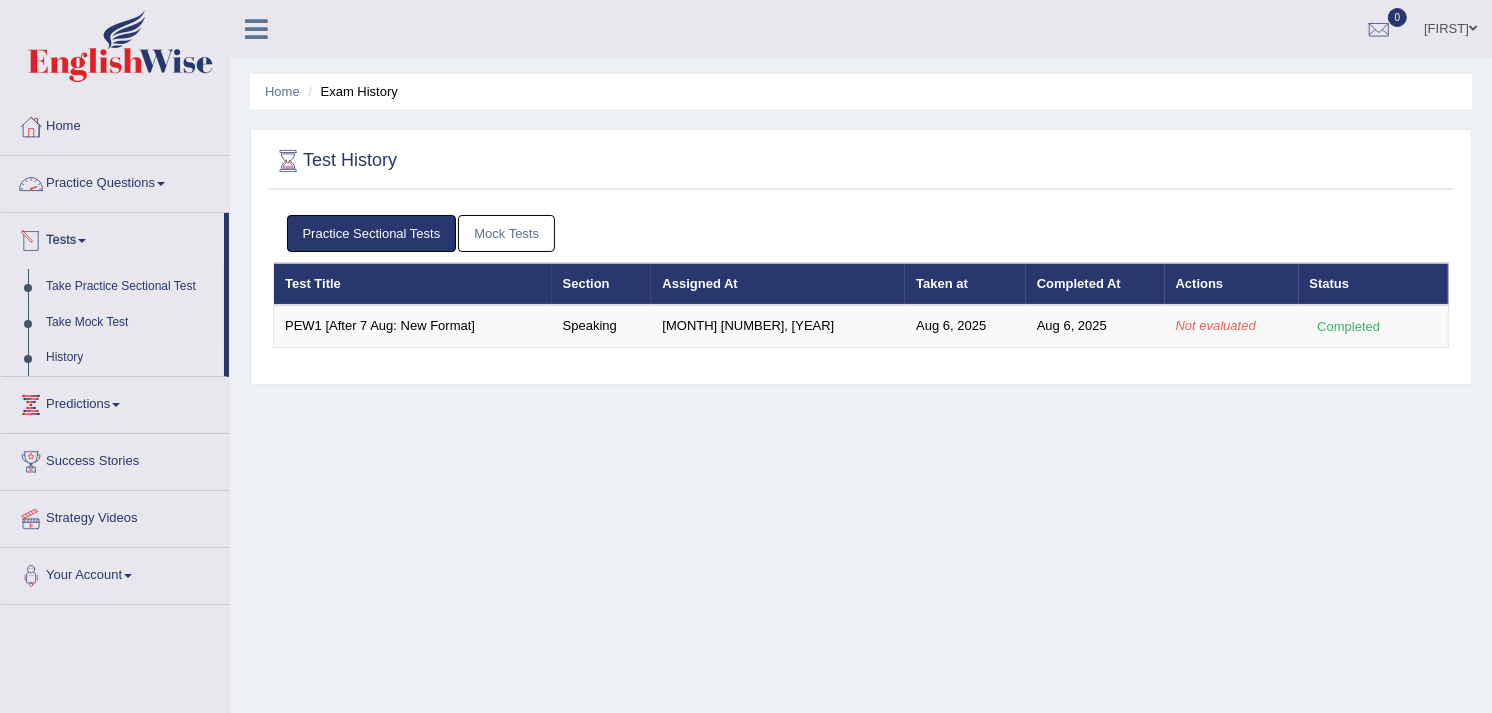 click on "Practice Questions" at bounding box center (115, 181) 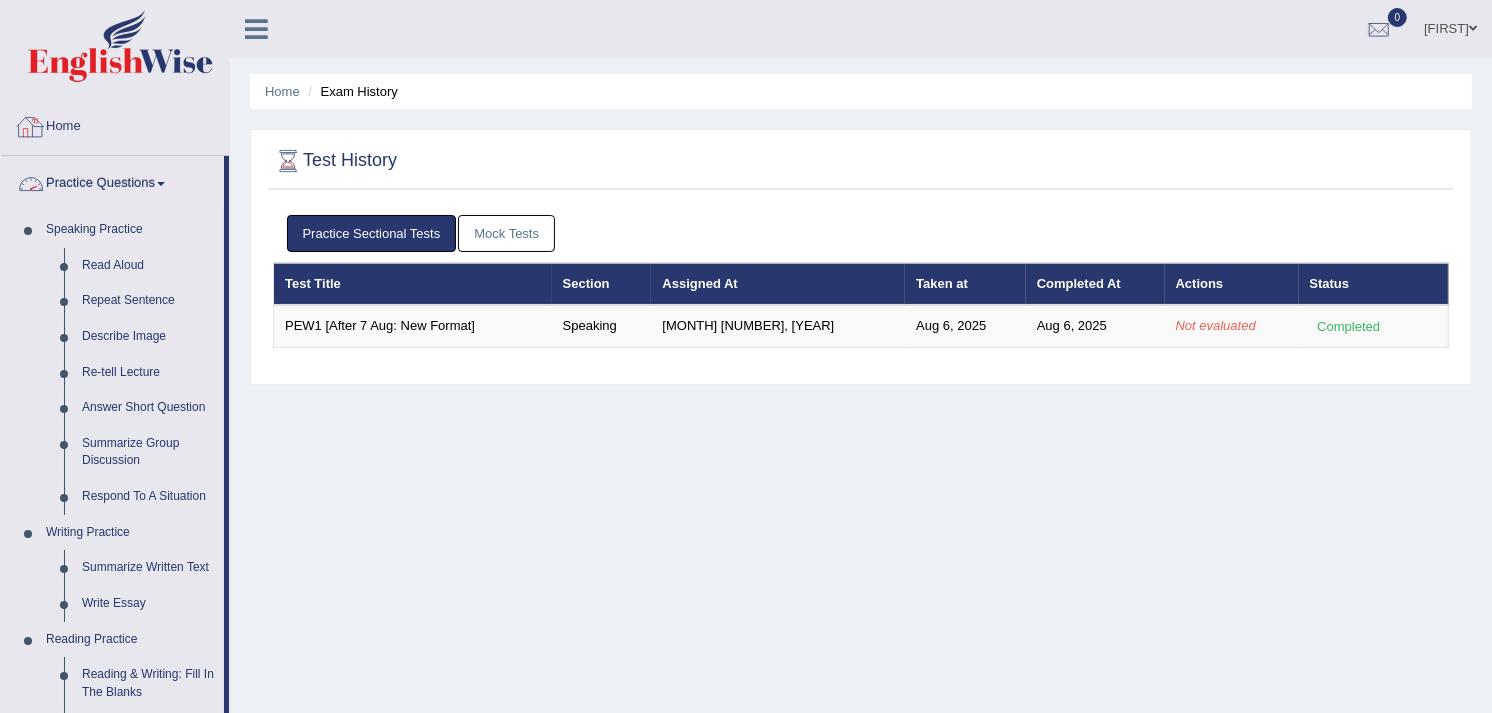 click on "Home" at bounding box center [115, 124] 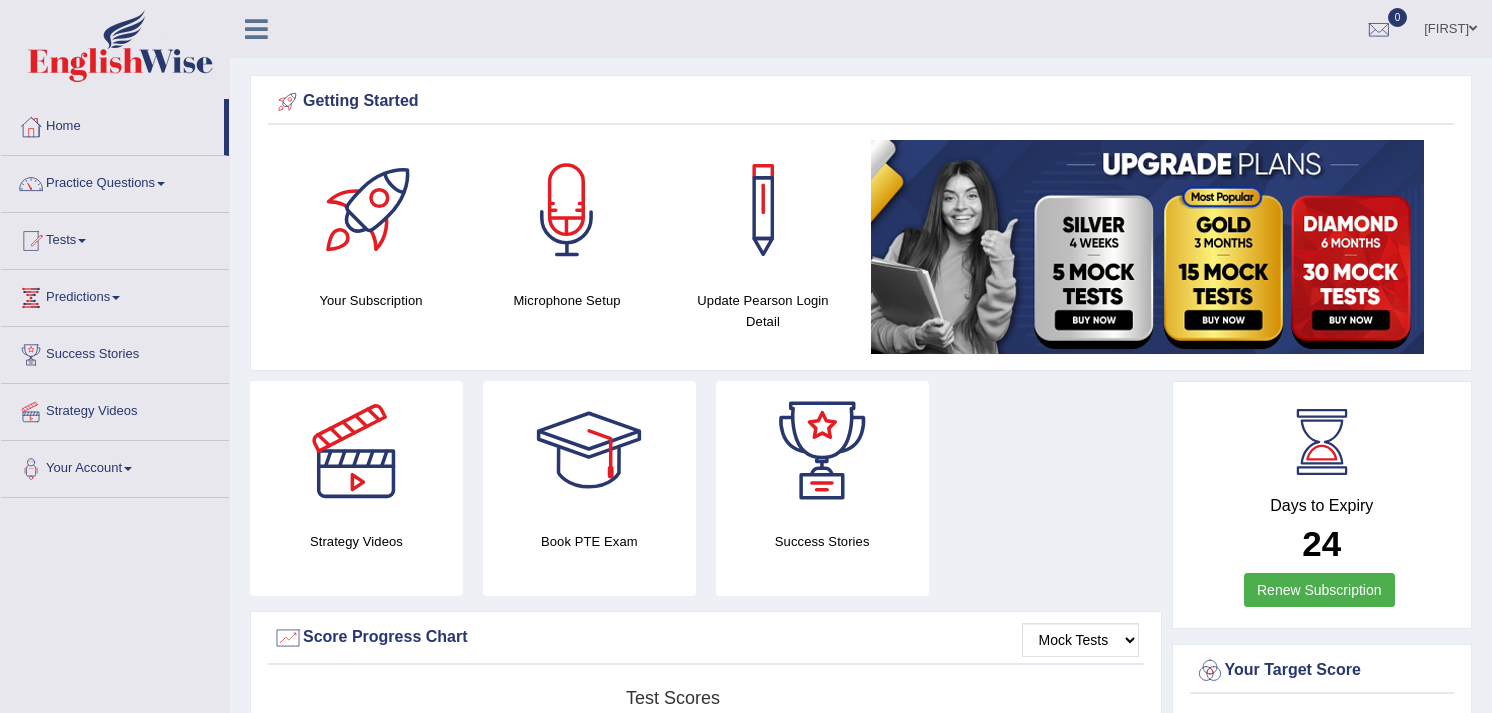 scroll, scrollTop: 0, scrollLeft: 0, axis: both 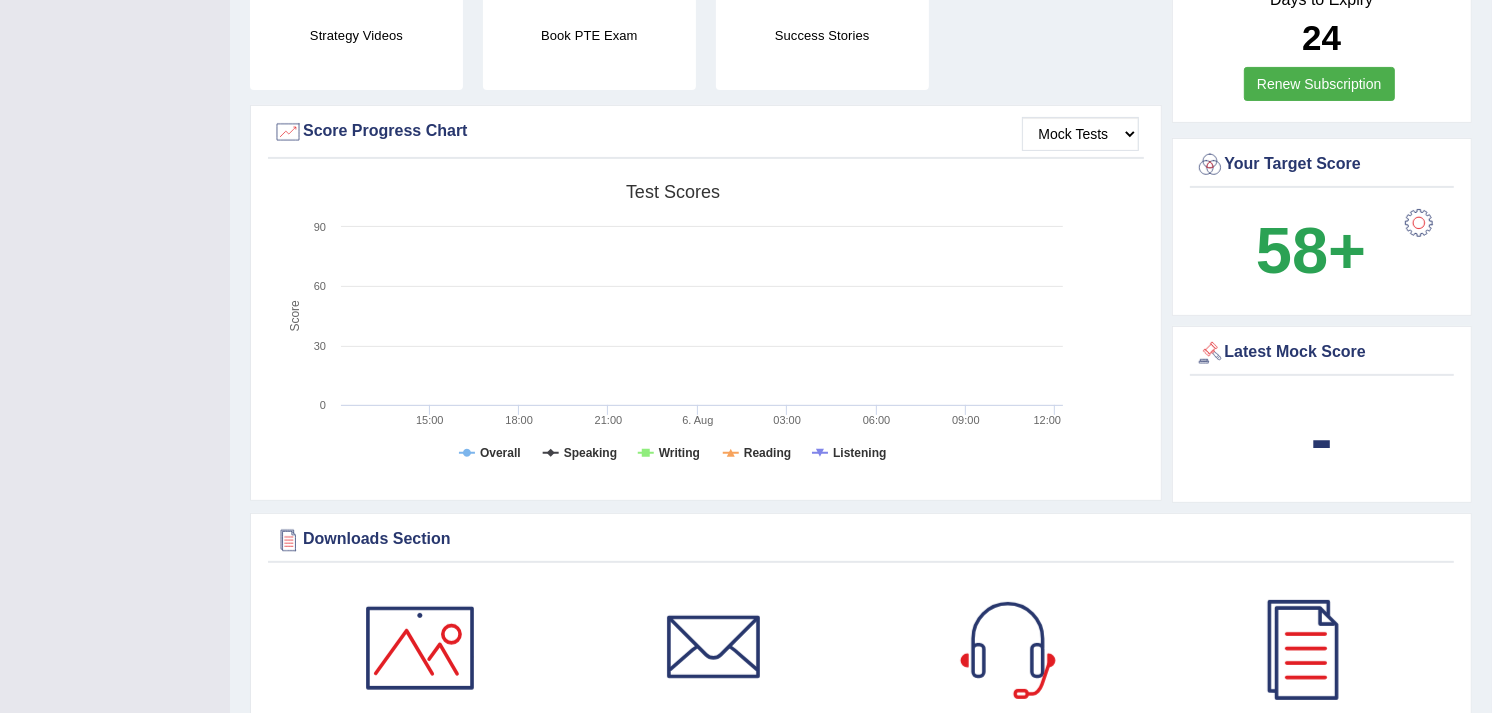 drag, startPoint x: 1323, startPoint y: 344, endPoint x: 1322, endPoint y: 440, distance: 96.00521 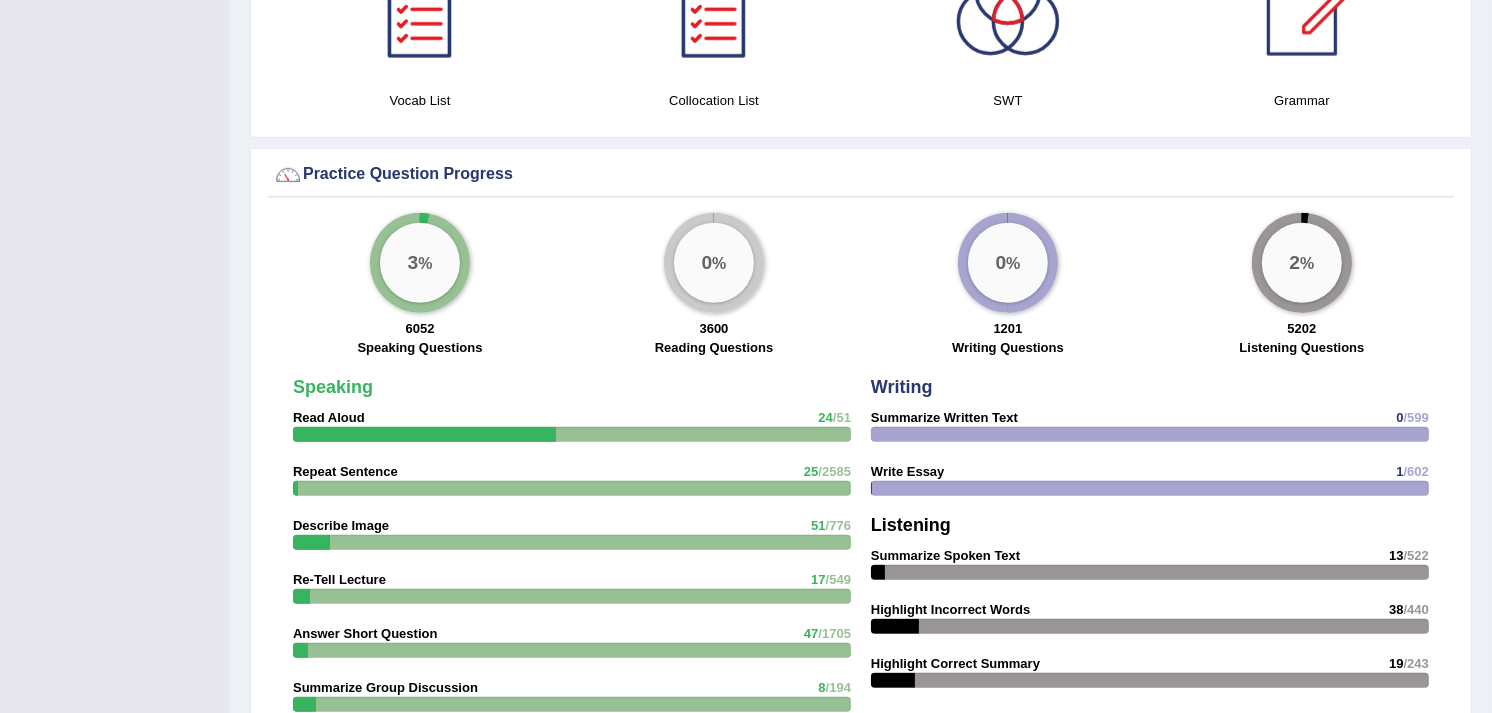 scroll, scrollTop: 1330, scrollLeft: 0, axis: vertical 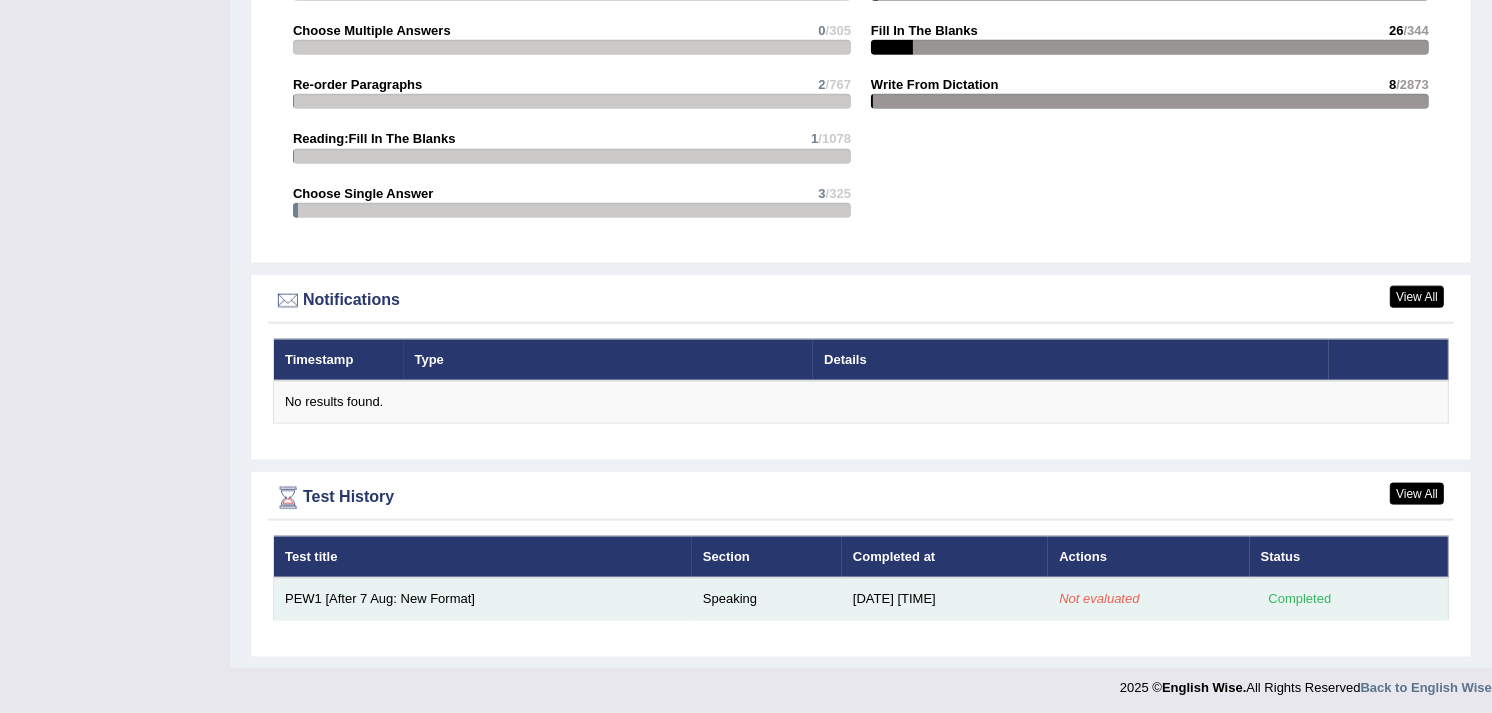 click on "Completed" at bounding box center (1300, 599) 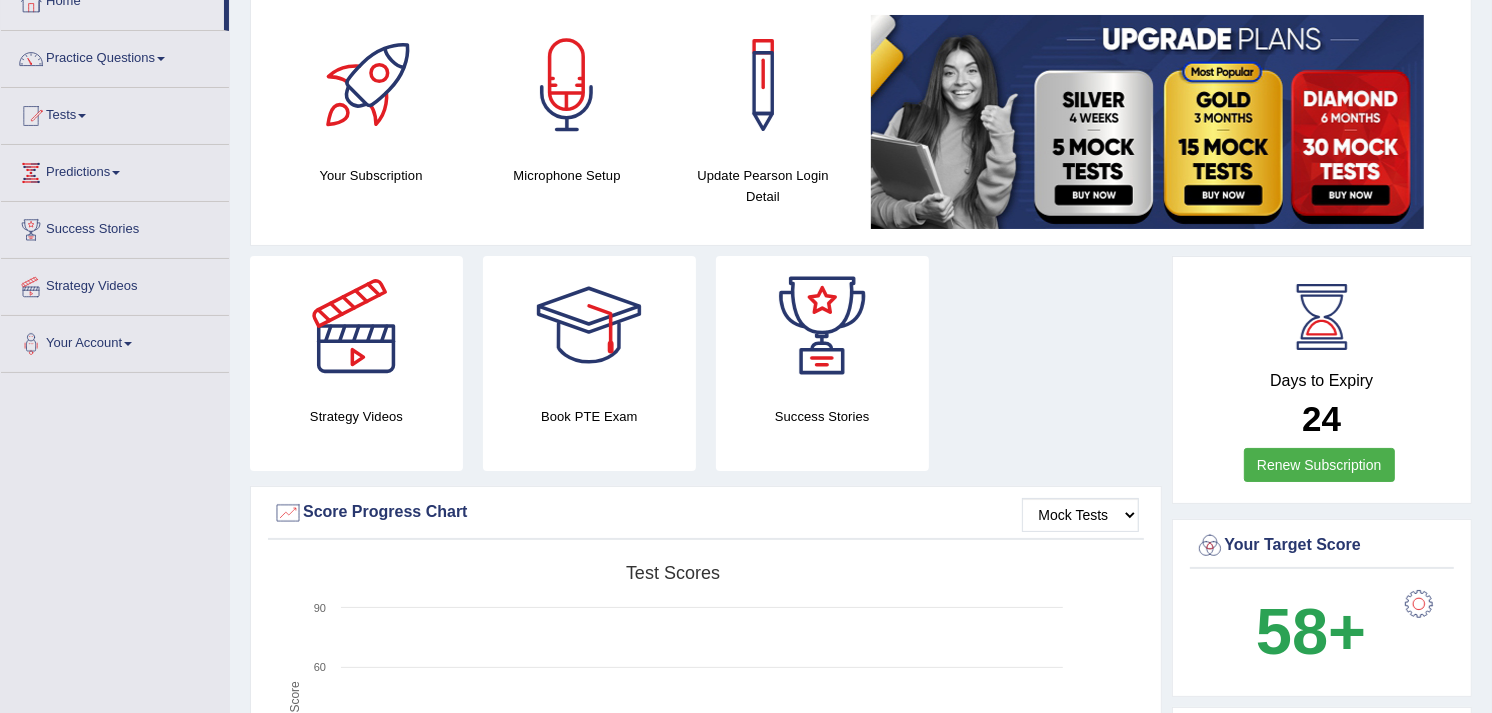 scroll, scrollTop: 28, scrollLeft: 0, axis: vertical 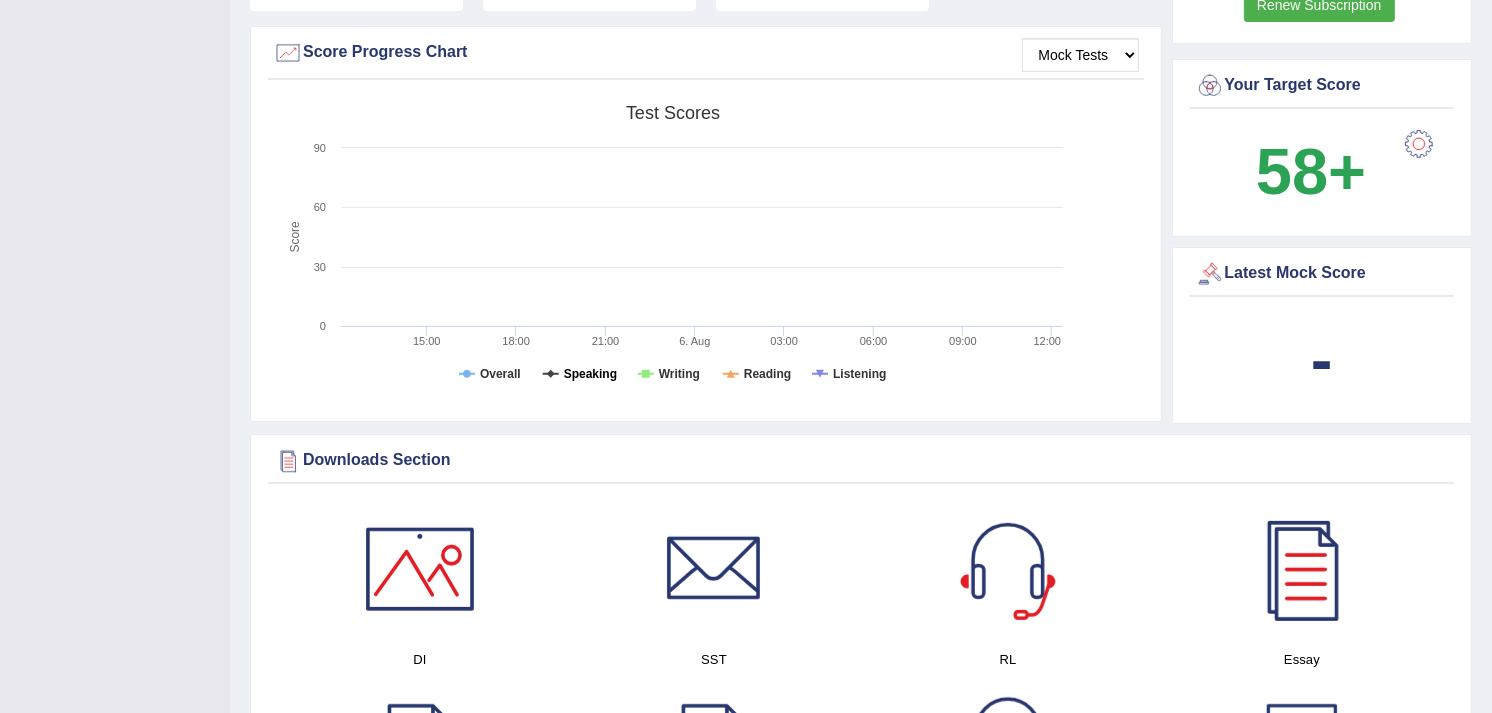 click on "Speaking" 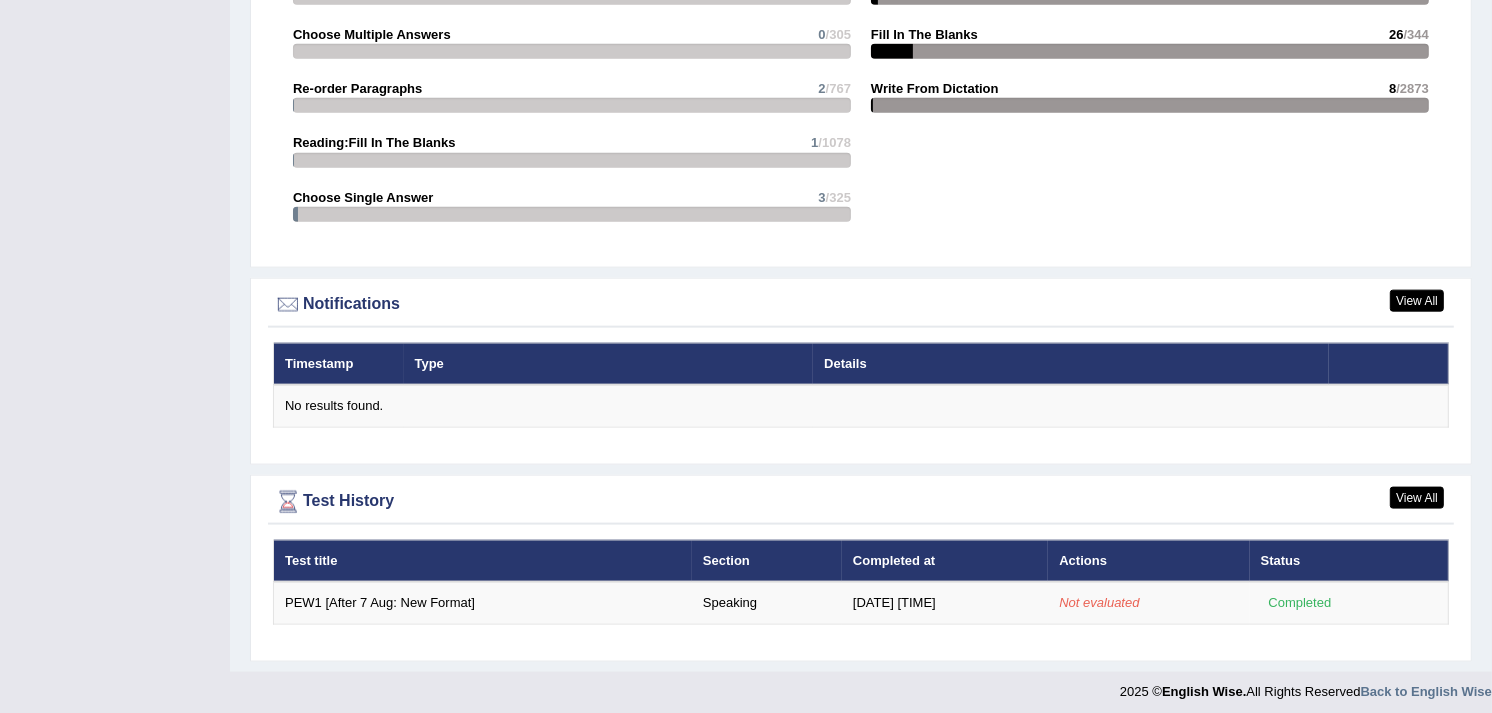 scroll, scrollTop: 2174, scrollLeft: 0, axis: vertical 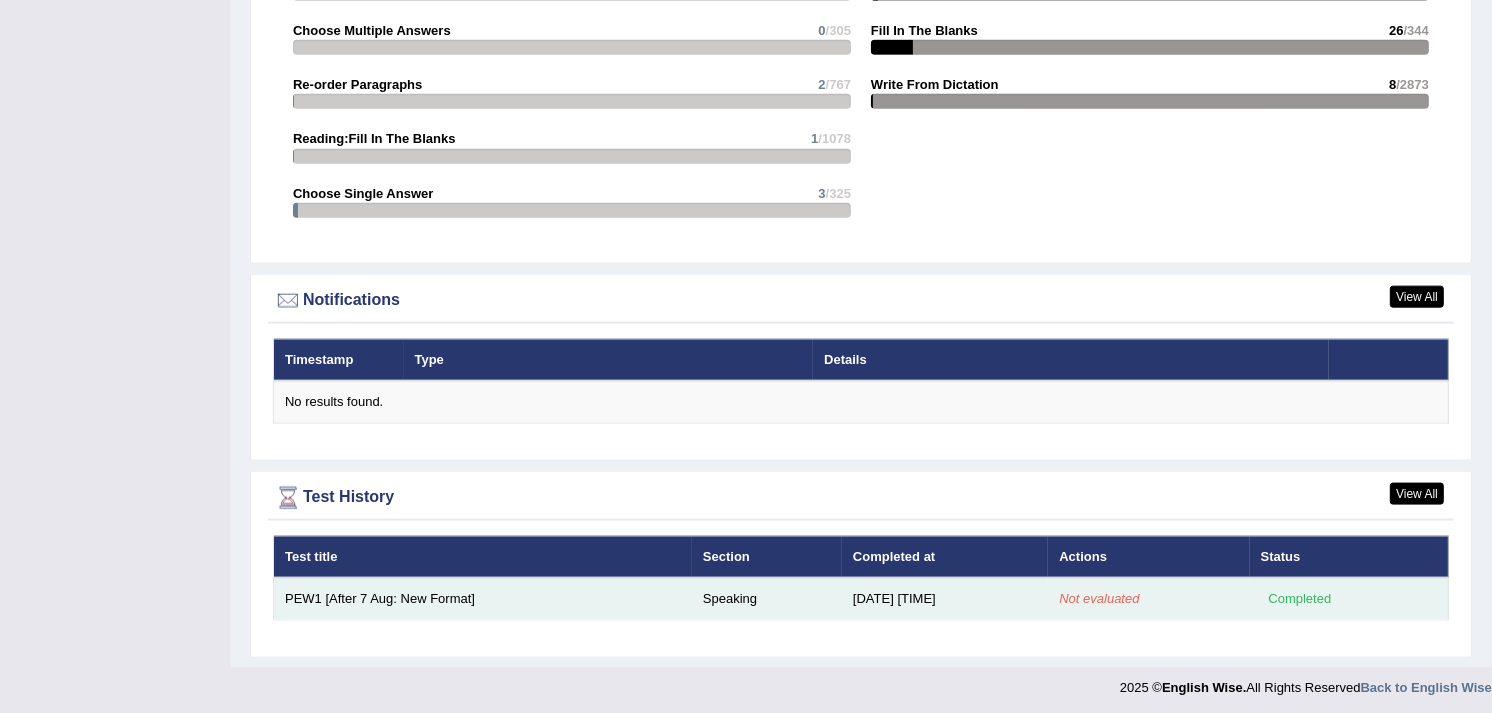 click on "PEW1 [After 7 Aug: New Format]" at bounding box center (483, 599) 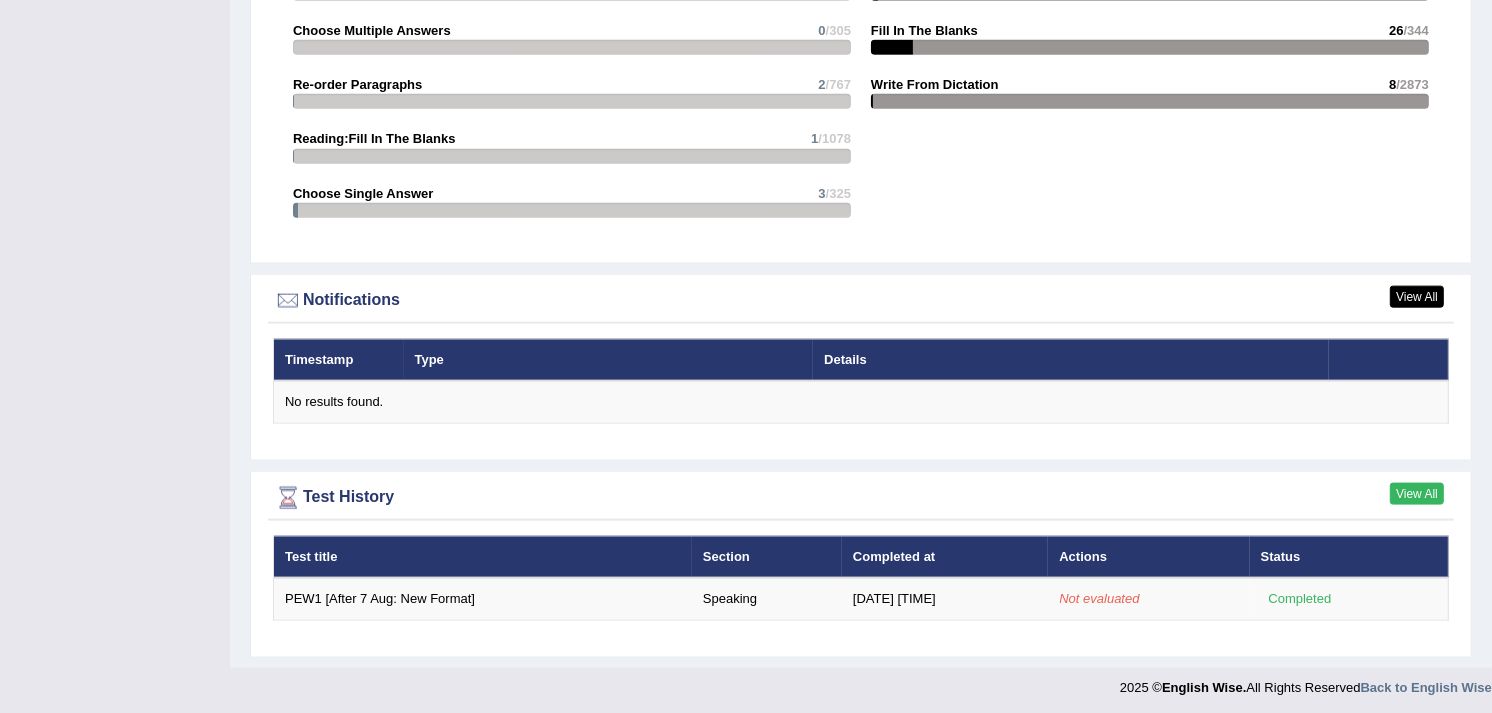 click on "View All" at bounding box center [1417, 494] 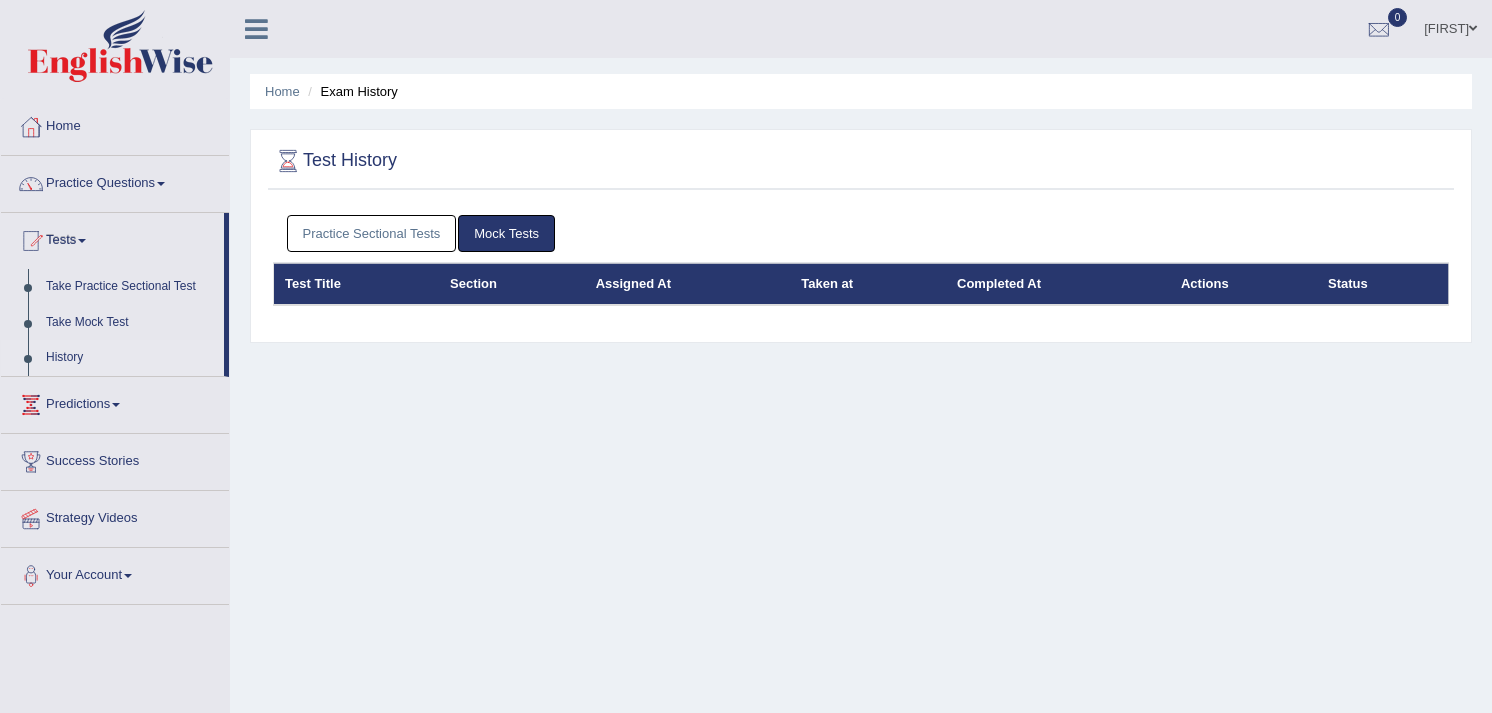 scroll, scrollTop: 0, scrollLeft: 0, axis: both 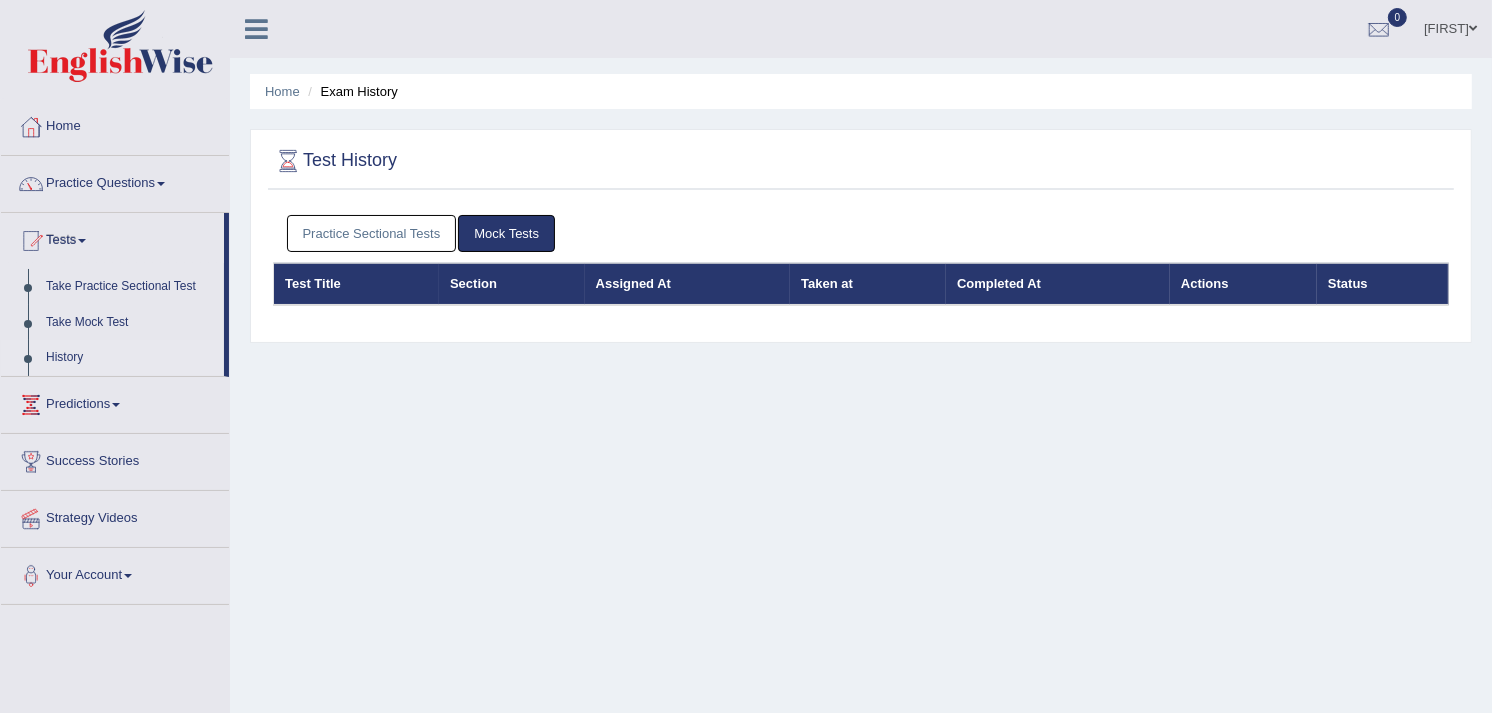 click on "Practice Sectional Tests" at bounding box center (372, 233) 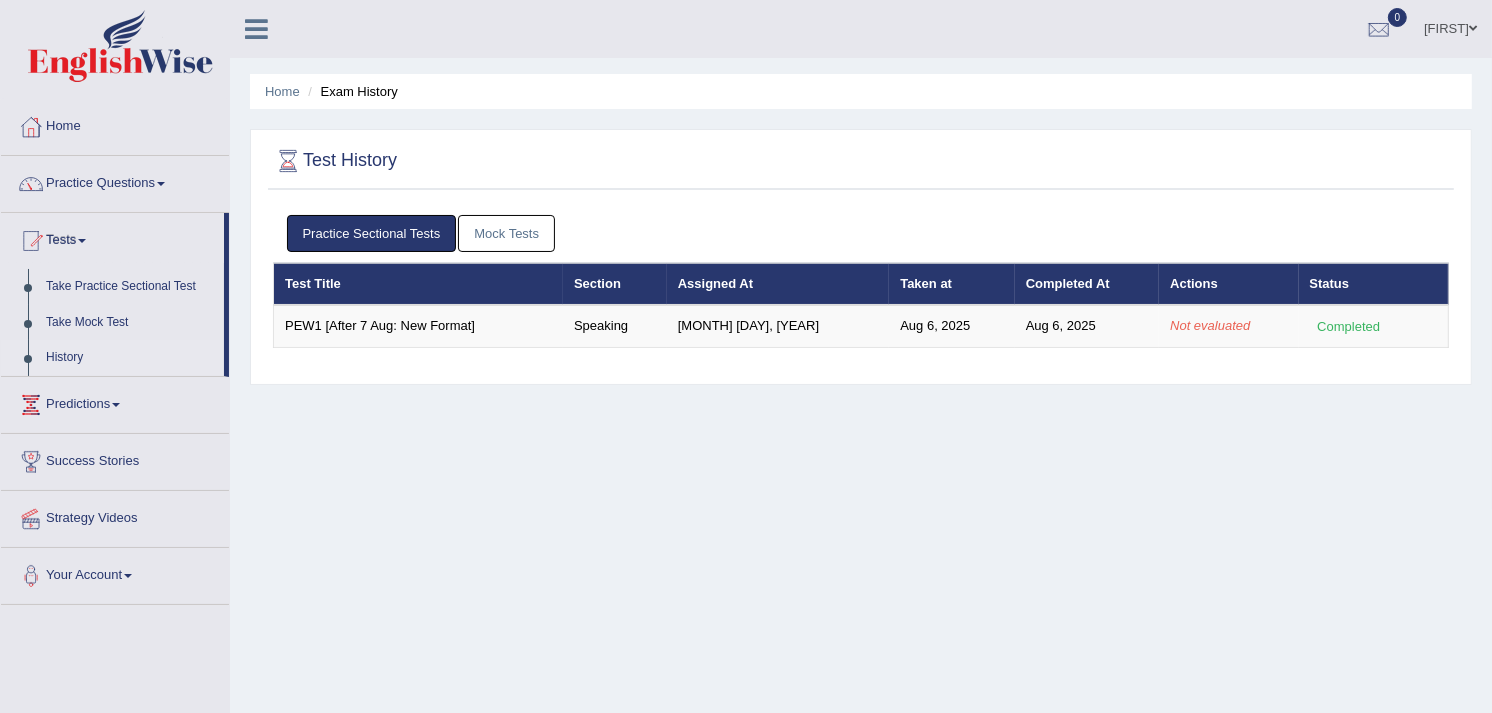 click on "Practice Sectional Tests
Mock Tests" at bounding box center (861, 234) 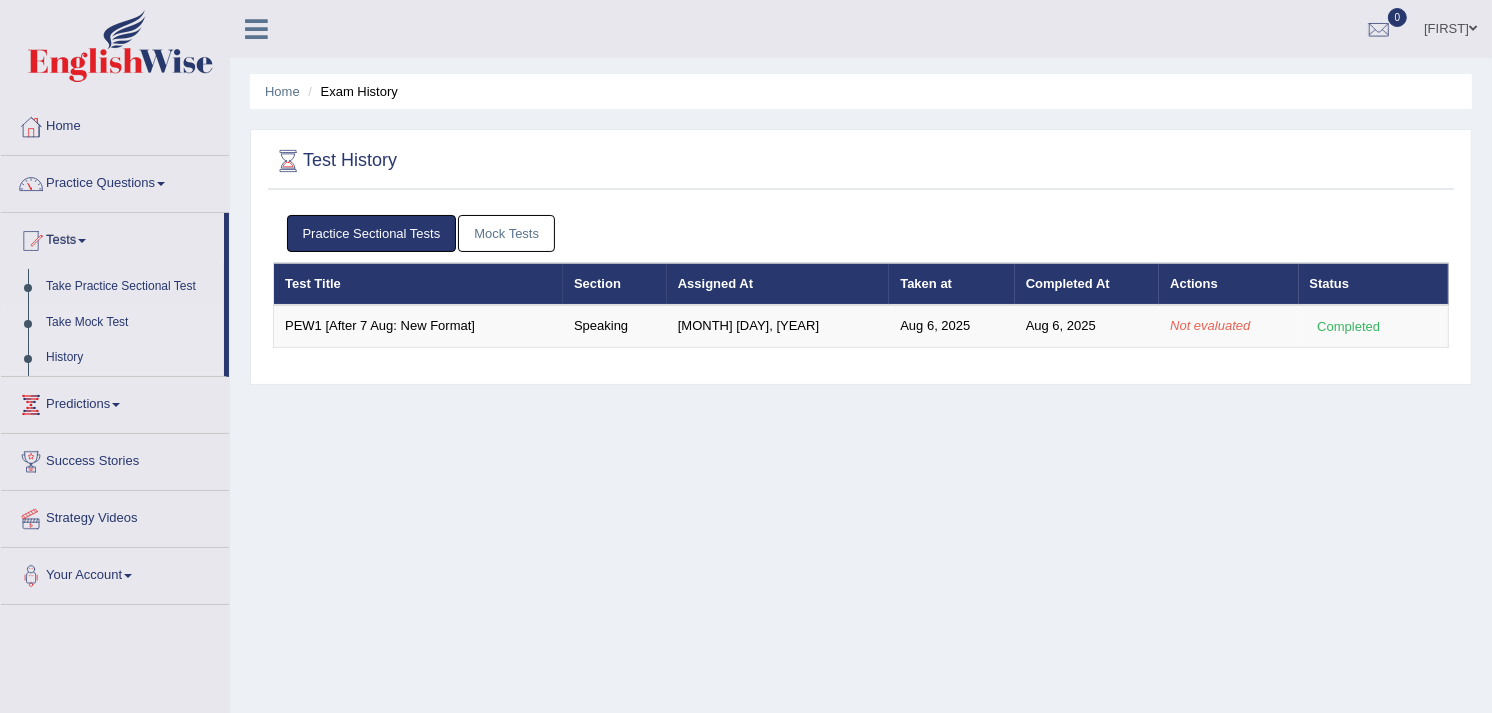 click on "Take Mock Test" at bounding box center [130, 323] 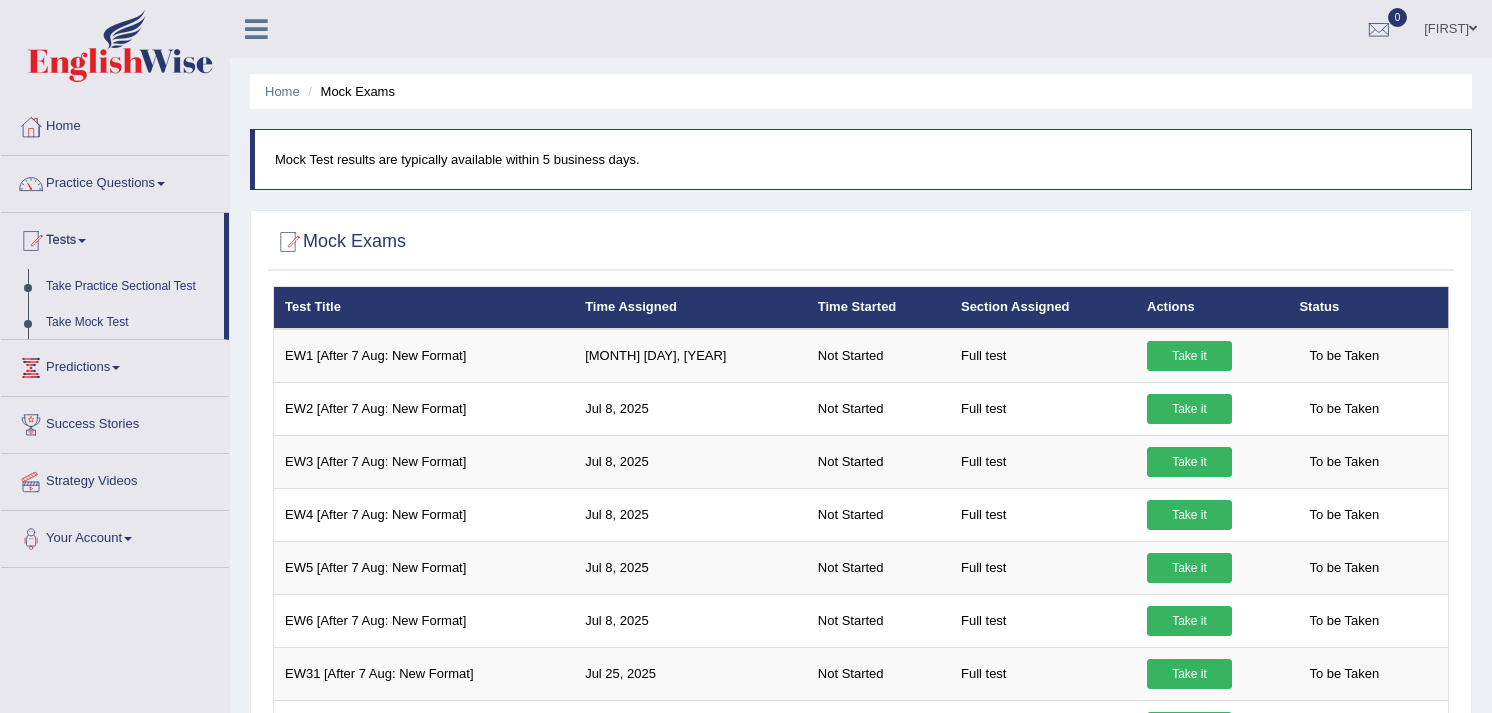 scroll, scrollTop: 0, scrollLeft: 0, axis: both 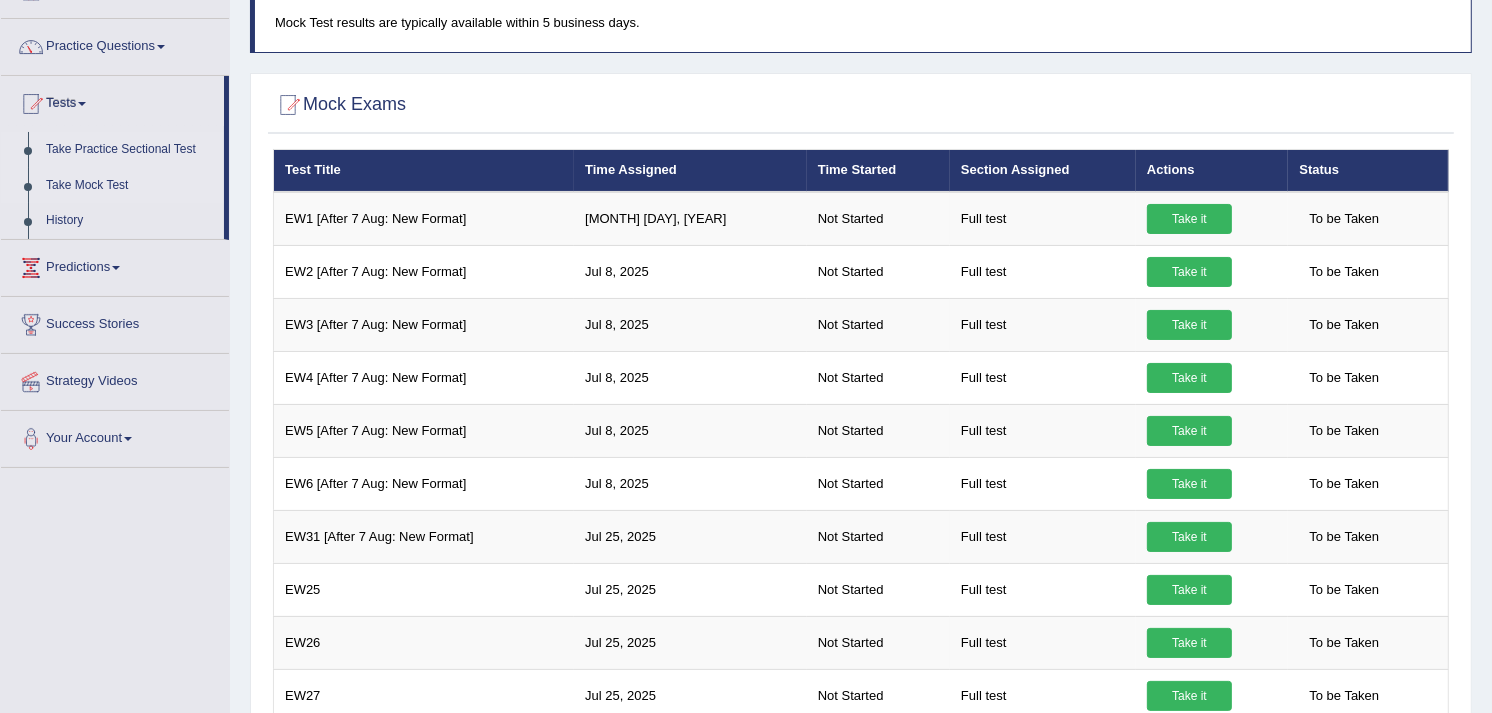 click on "Take Practice Sectional Test" at bounding box center [130, 150] 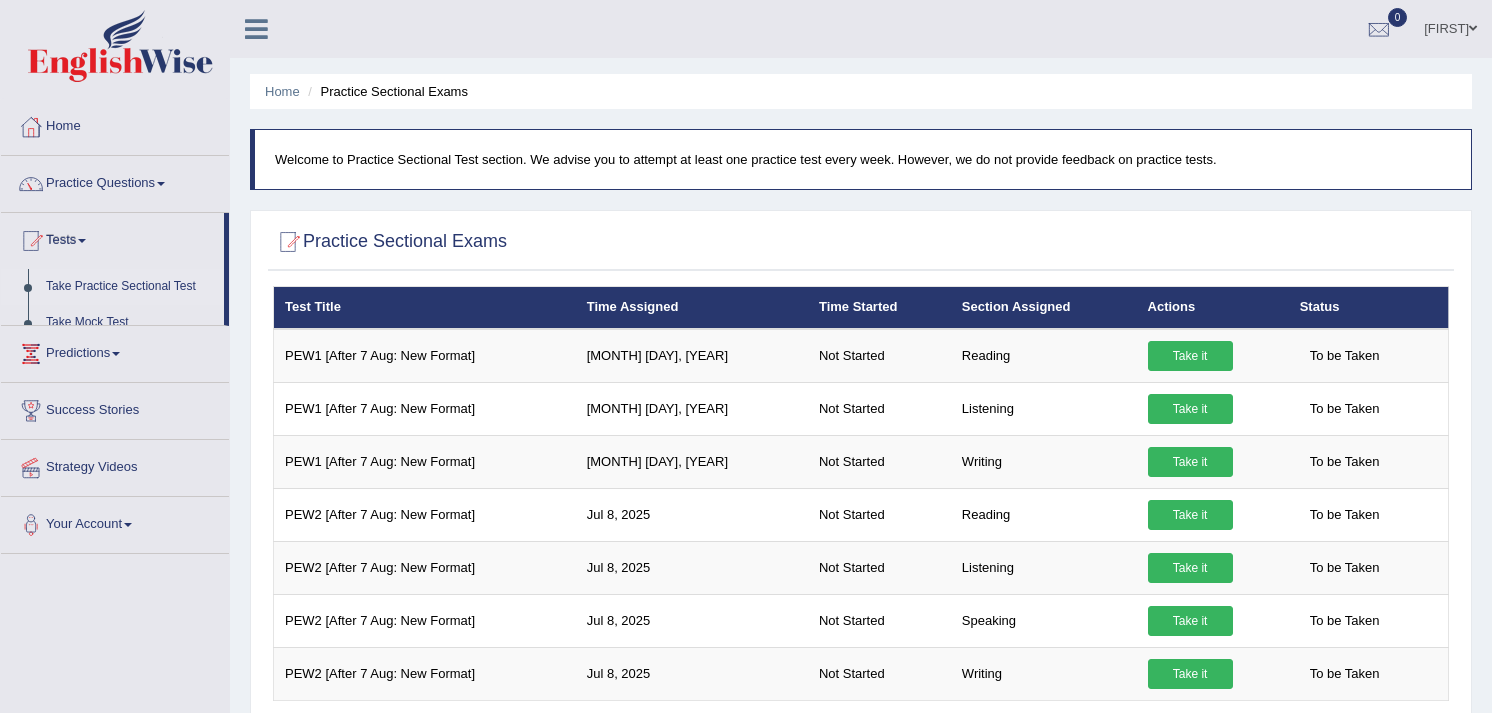 scroll, scrollTop: 0, scrollLeft: 0, axis: both 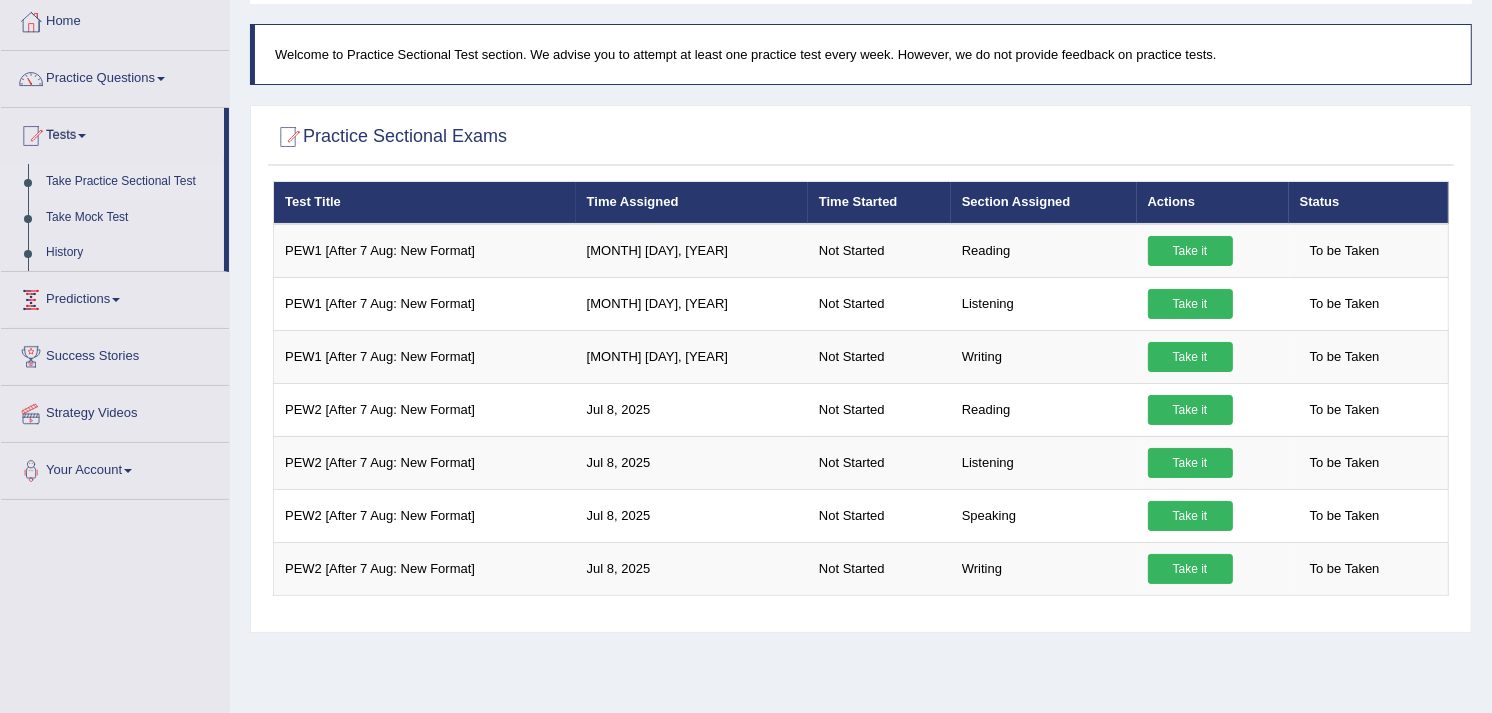 click on "Predictions" at bounding box center [115, 297] 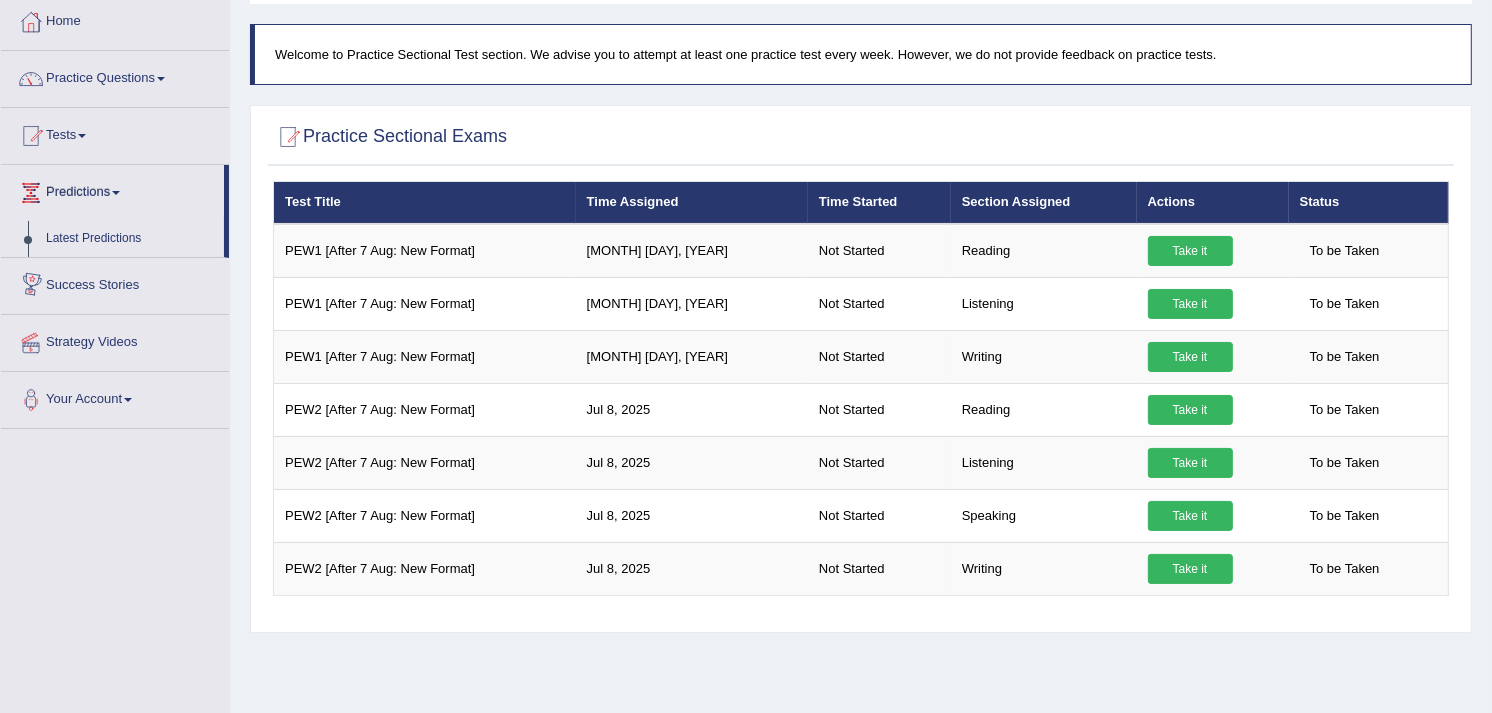 click on "Predictions" at bounding box center [112, 190] 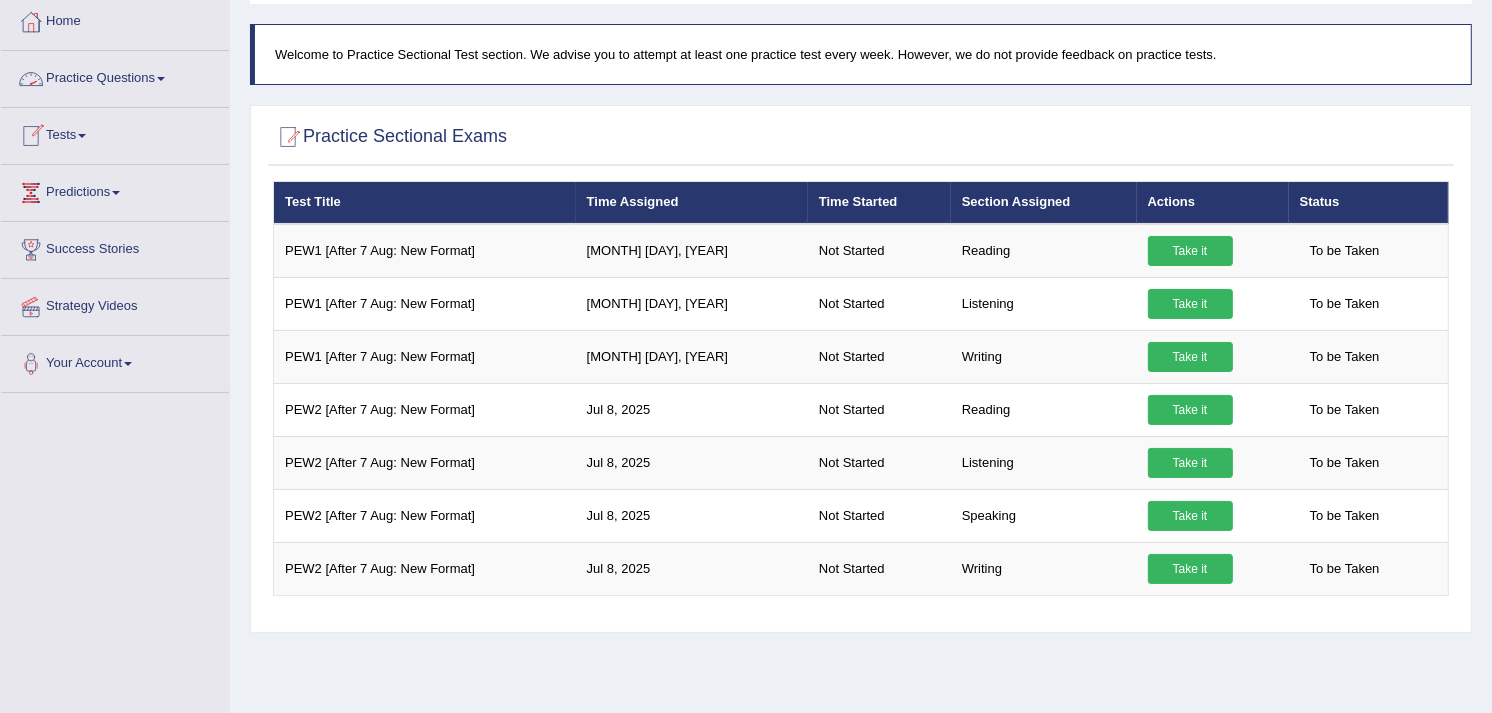 click on "Practice Questions" at bounding box center (115, 76) 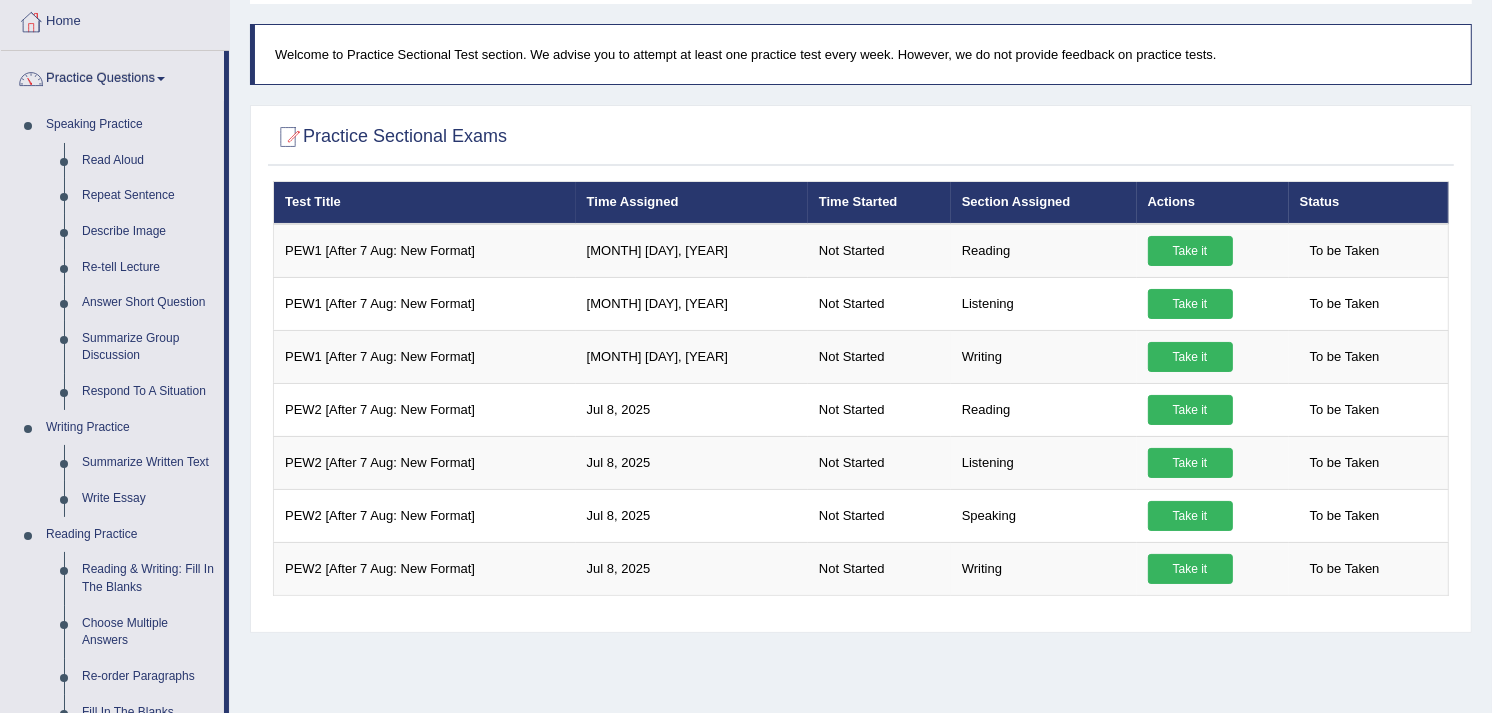 click on "Practice Questions" at bounding box center (112, 76) 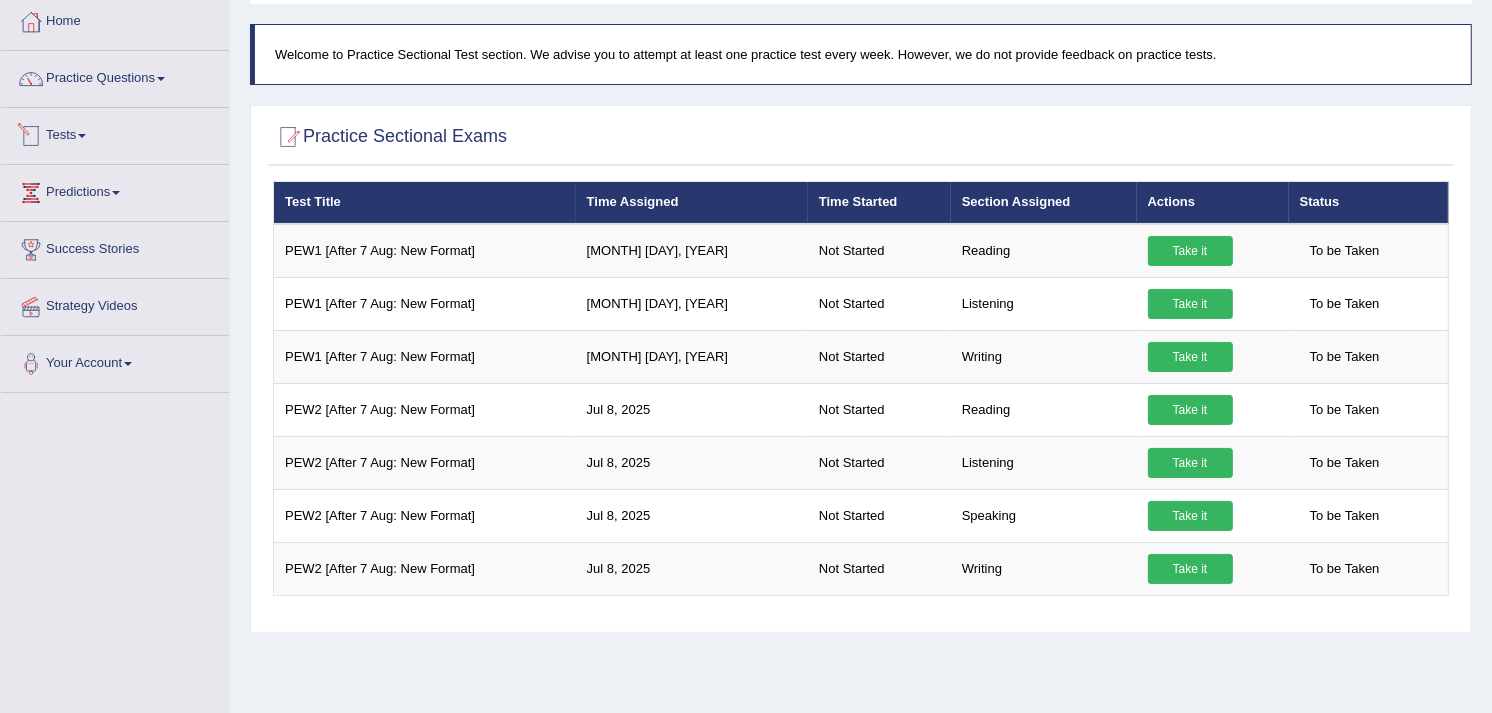 click on "Tests" at bounding box center (115, 133) 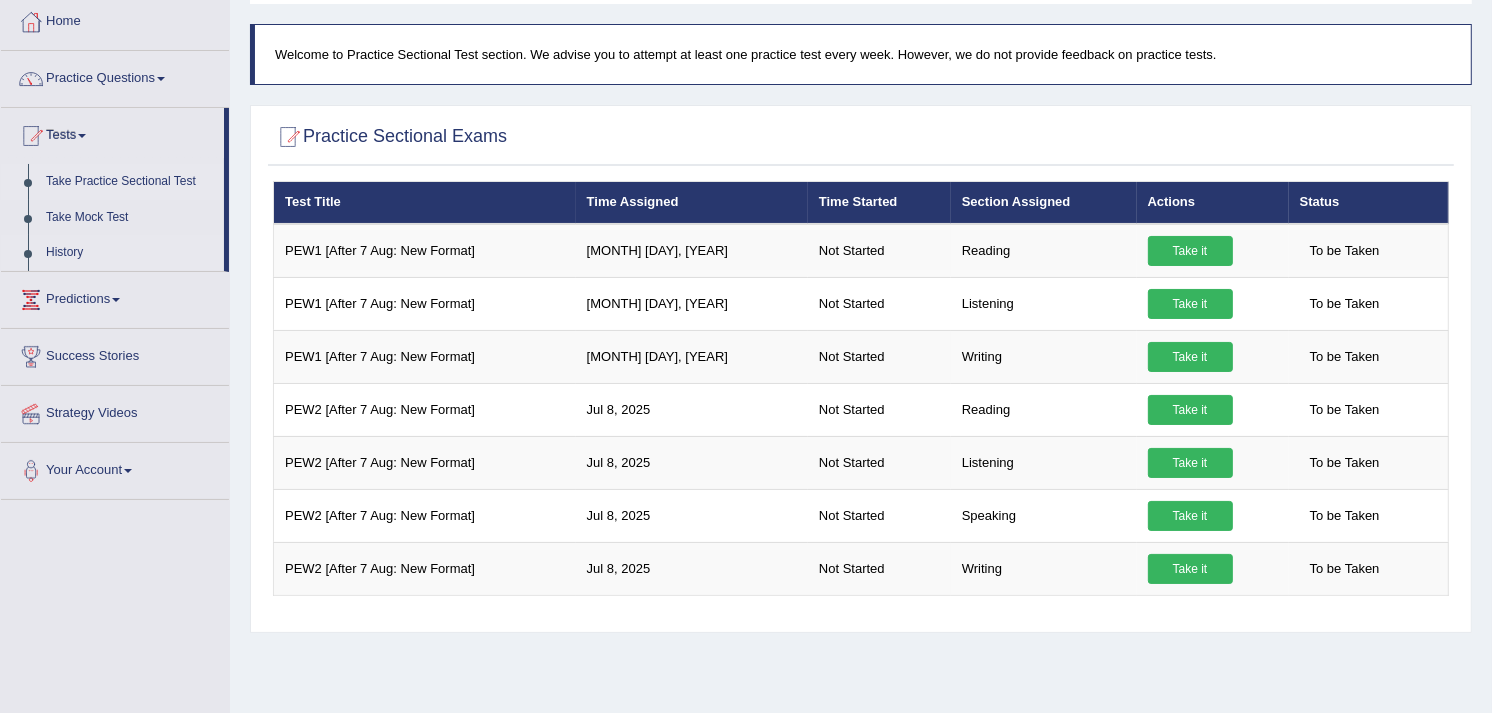 click on "History" at bounding box center (130, 253) 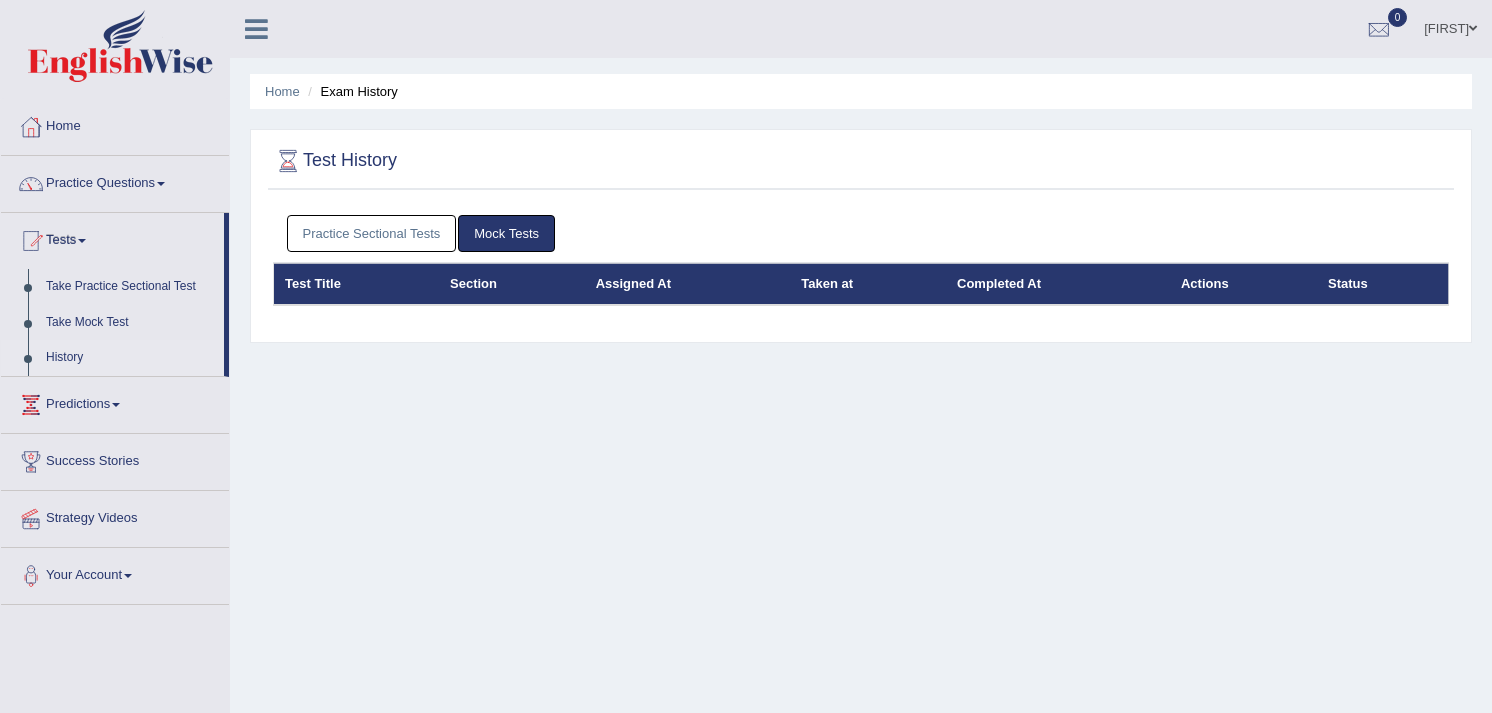 scroll, scrollTop: 0, scrollLeft: 0, axis: both 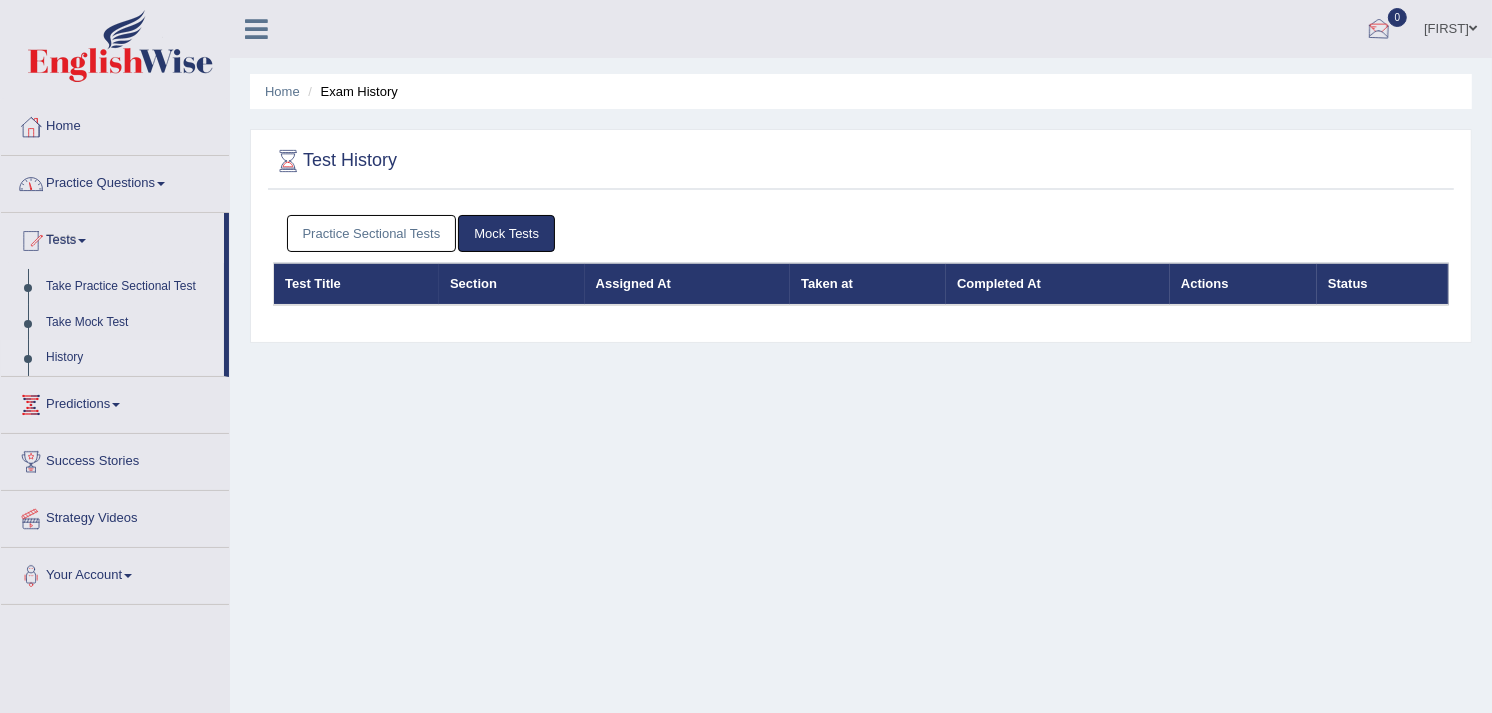 click at bounding box center [1379, 30] 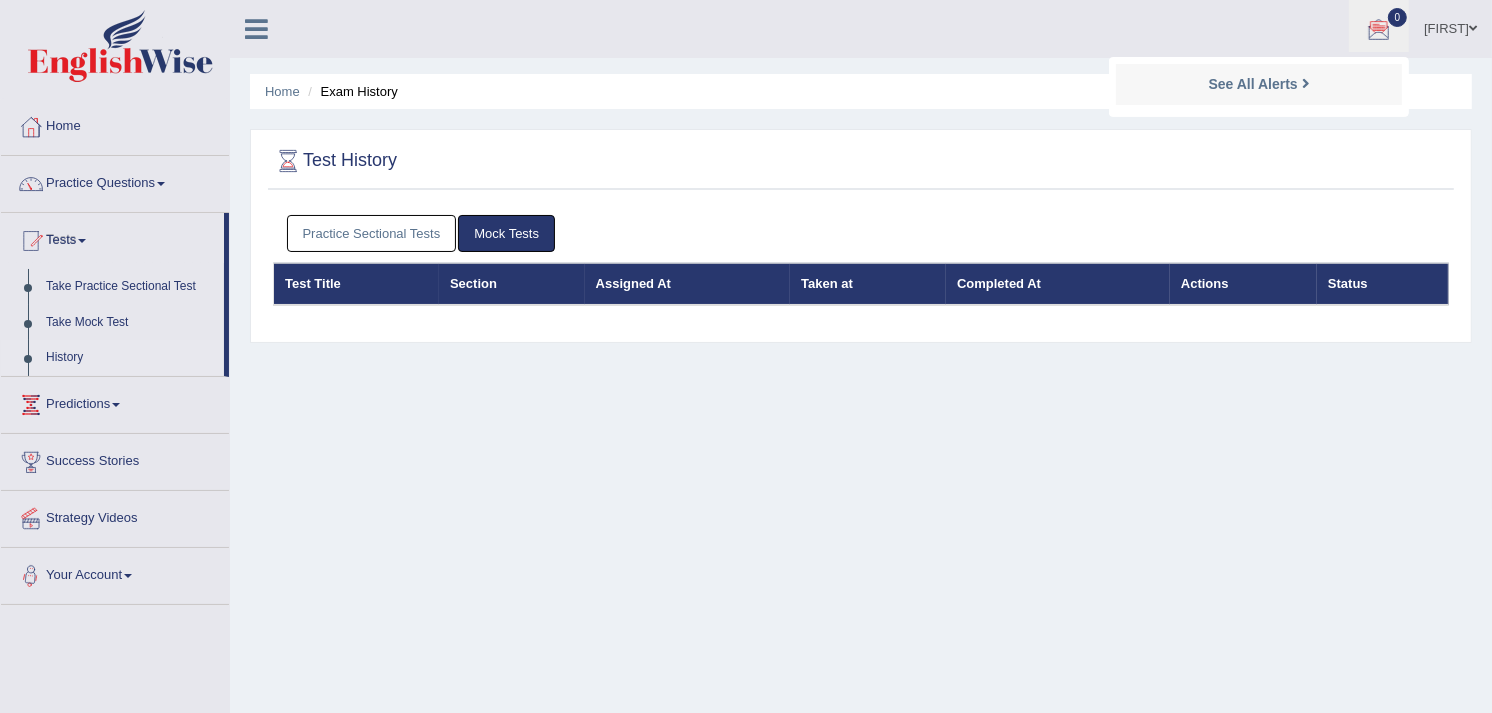 click on "Strategy Videos" at bounding box center [115, 516] 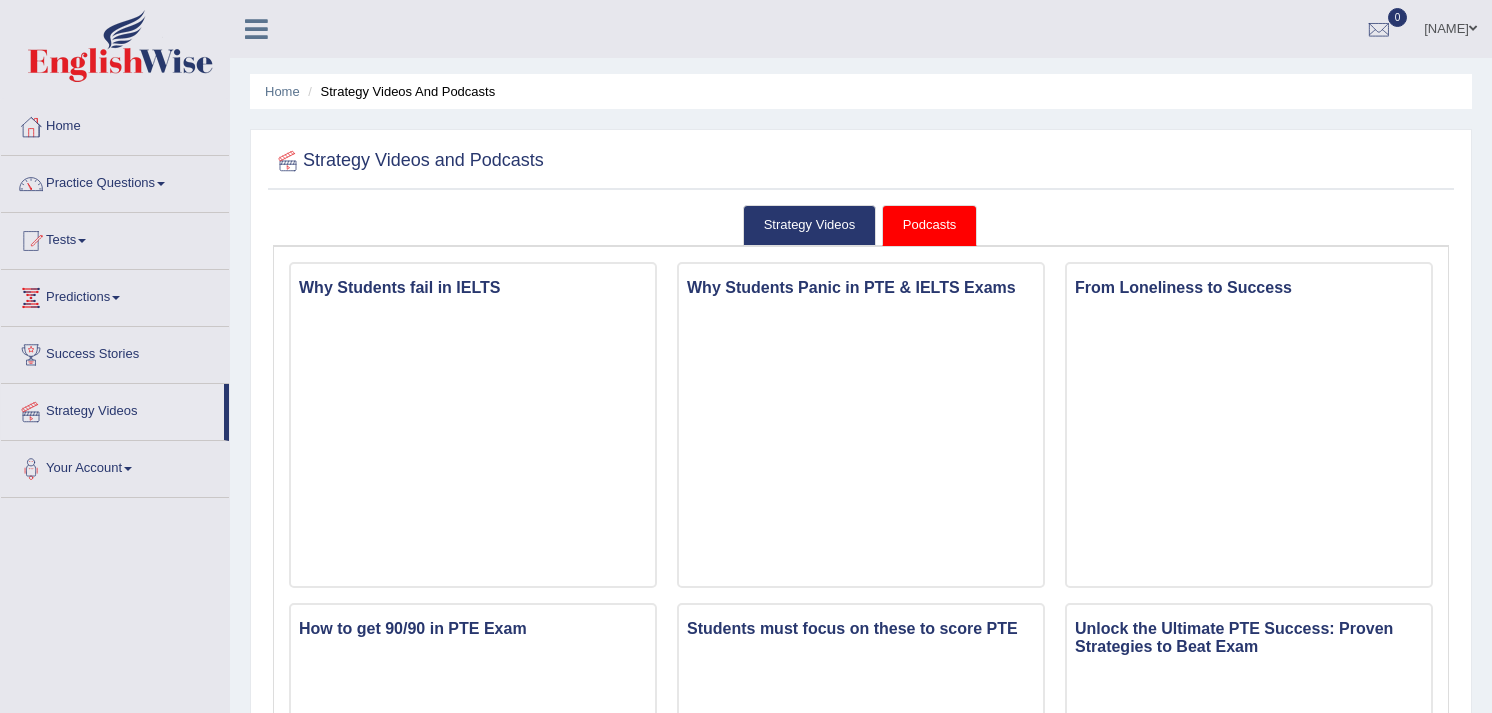 scroll, scrollTop: 0, scrollLeft: 0, axis: both 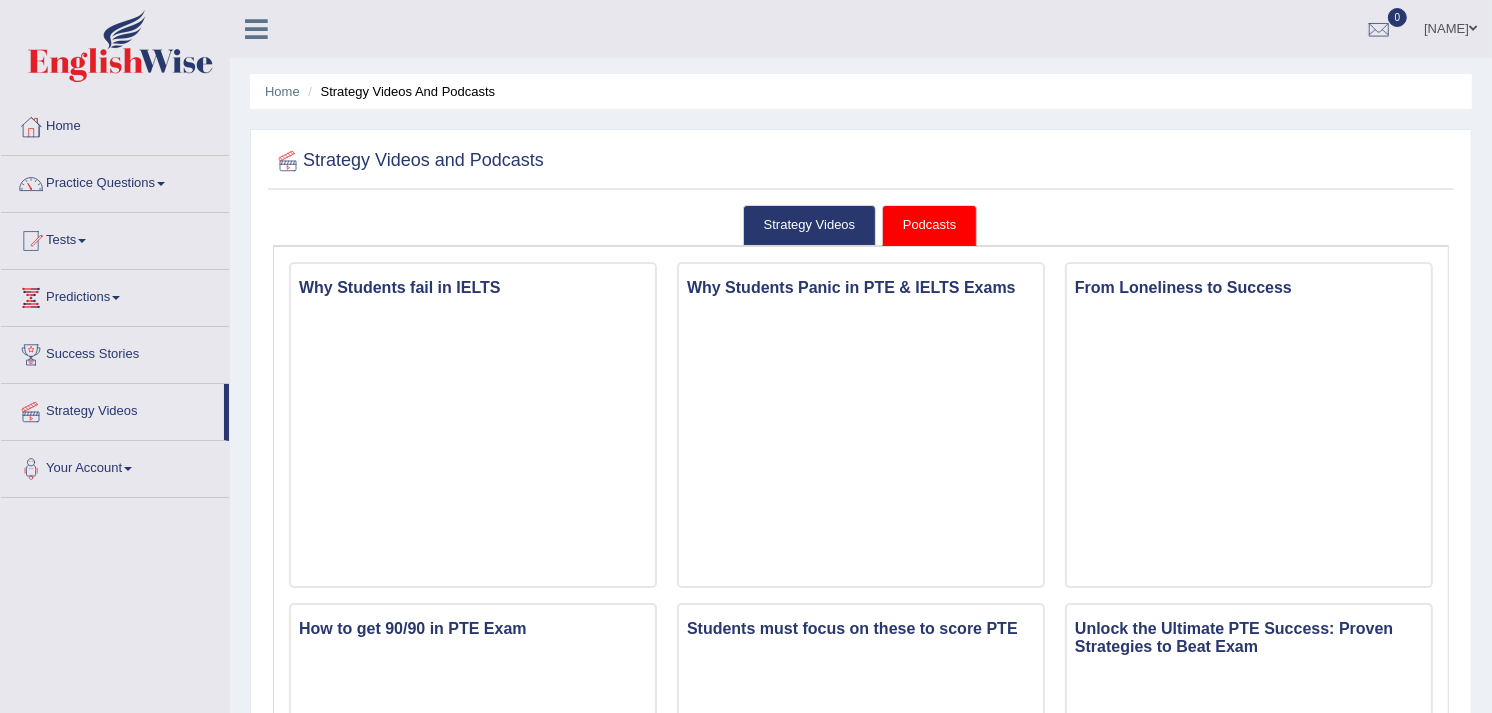 click on "Practice Questions" at bounding box center [115, 181] 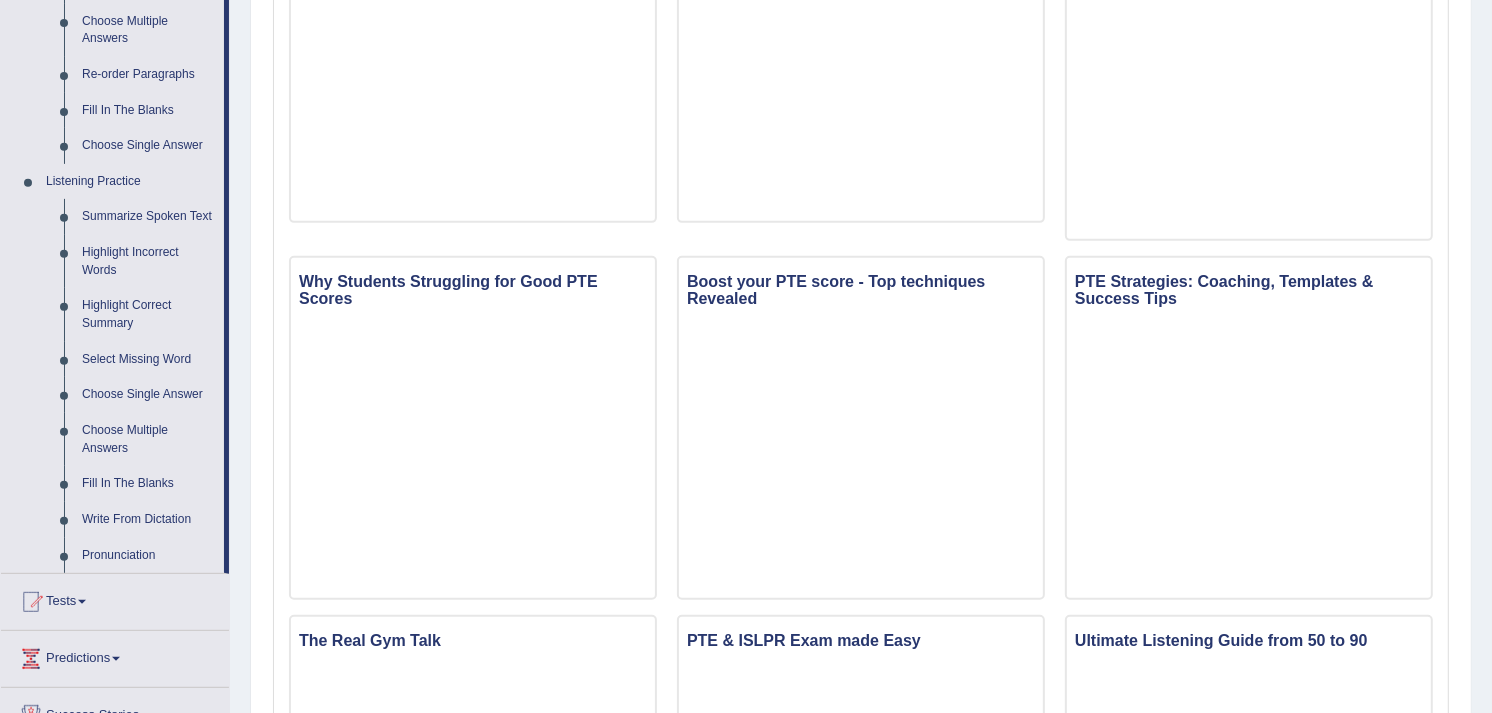 scroll, scrollTop: 694, scrollLeft: 0, axis: vertical 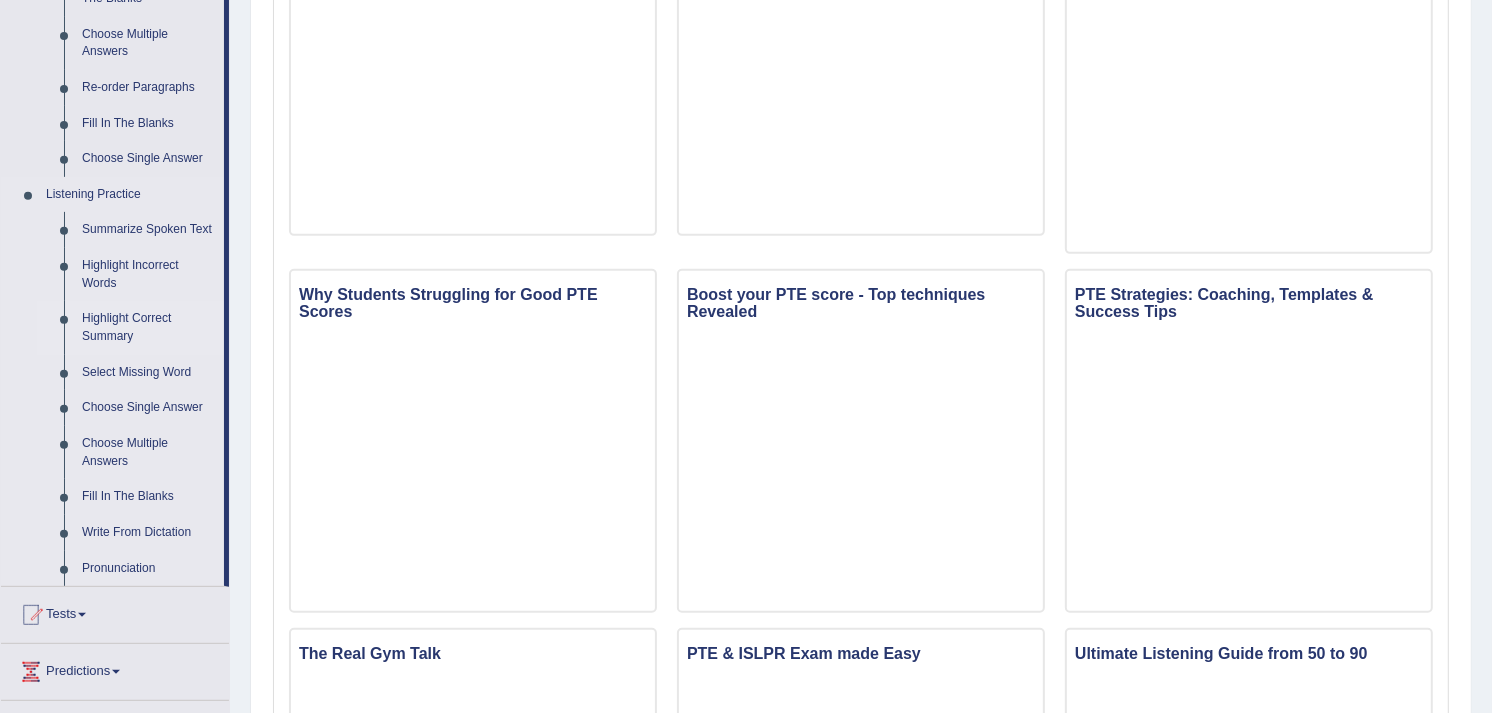 click on "Highlight Correct Summary" at bounding box center [148, 327] 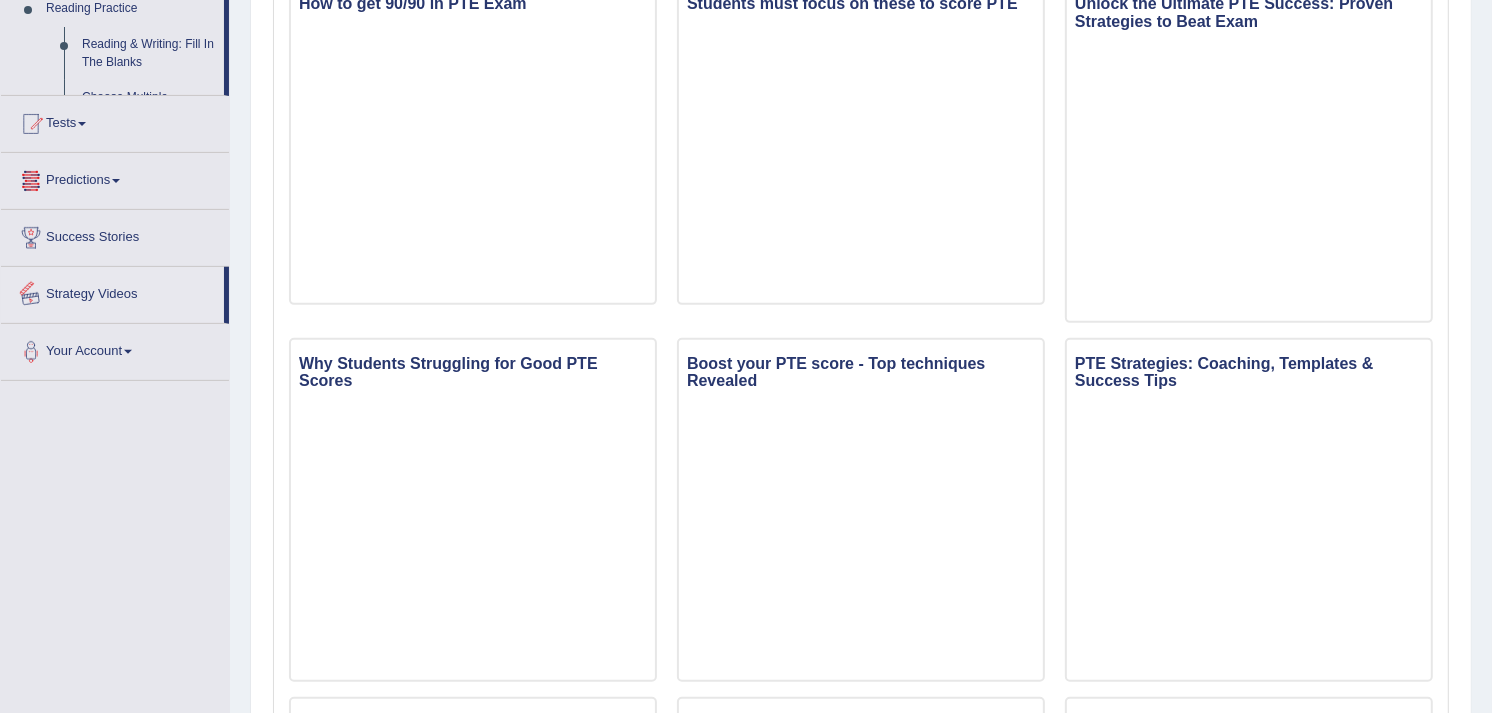 scroll, scrollTop: 754, scrollLeft: 0, axis: vertical 